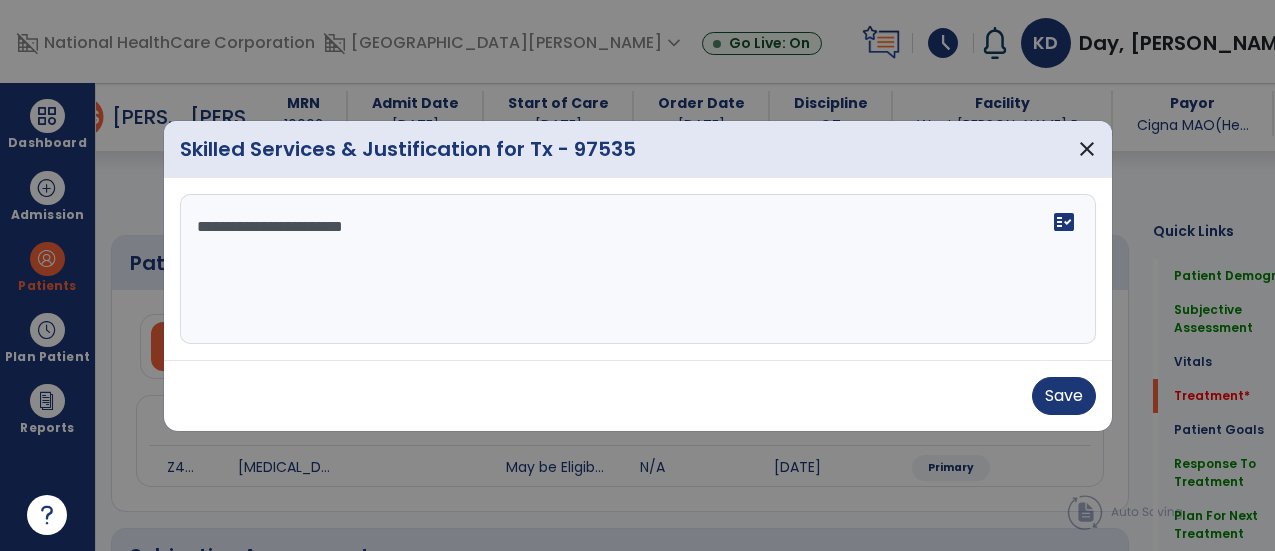select on "*" 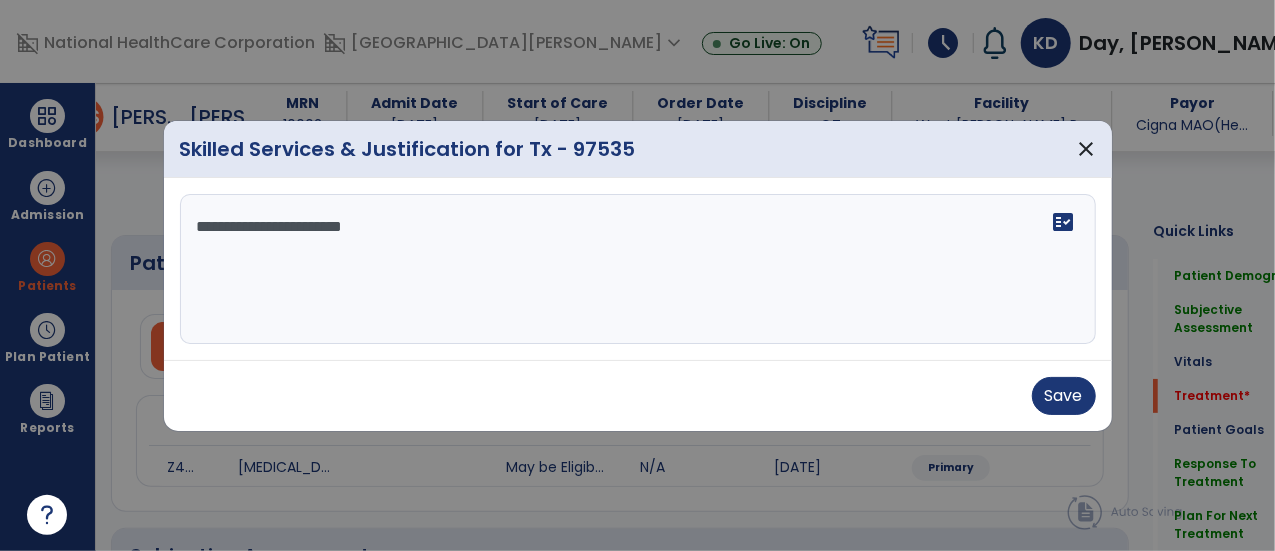 scroll, scrollTop: 1057, scrollLeft: 0, axis: vertical 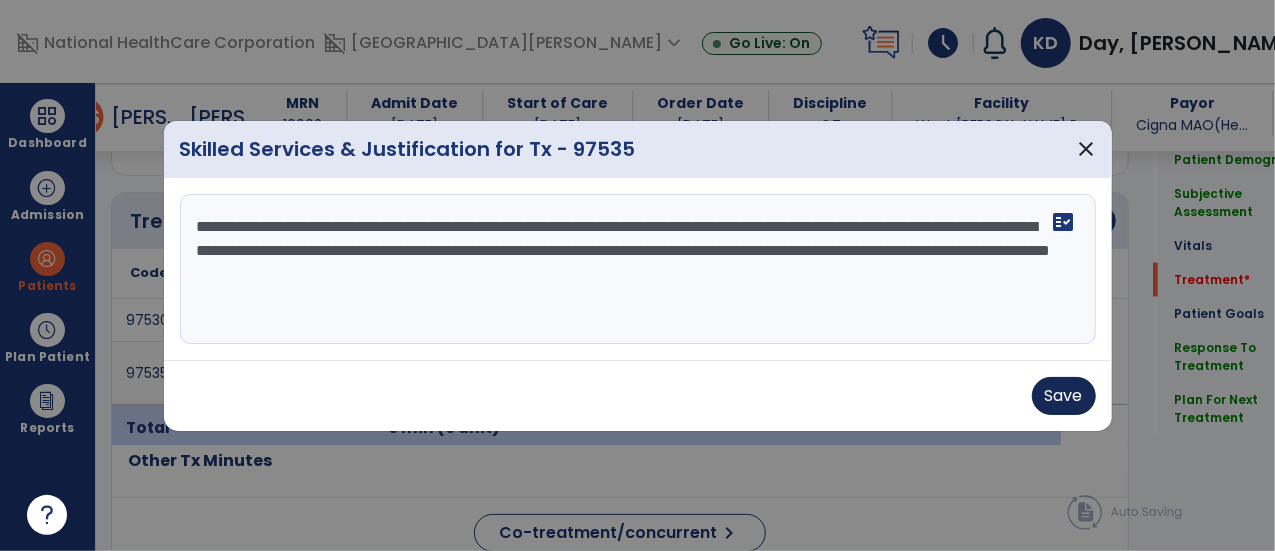 type on "**********" 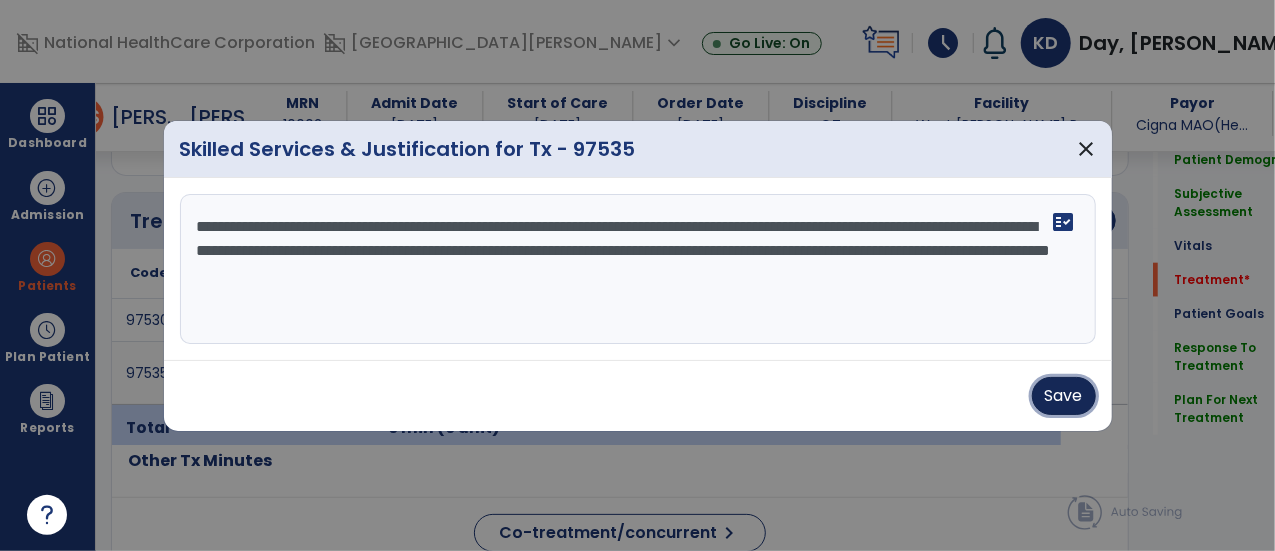 click on "Save" at bounding box center (1064, 396) 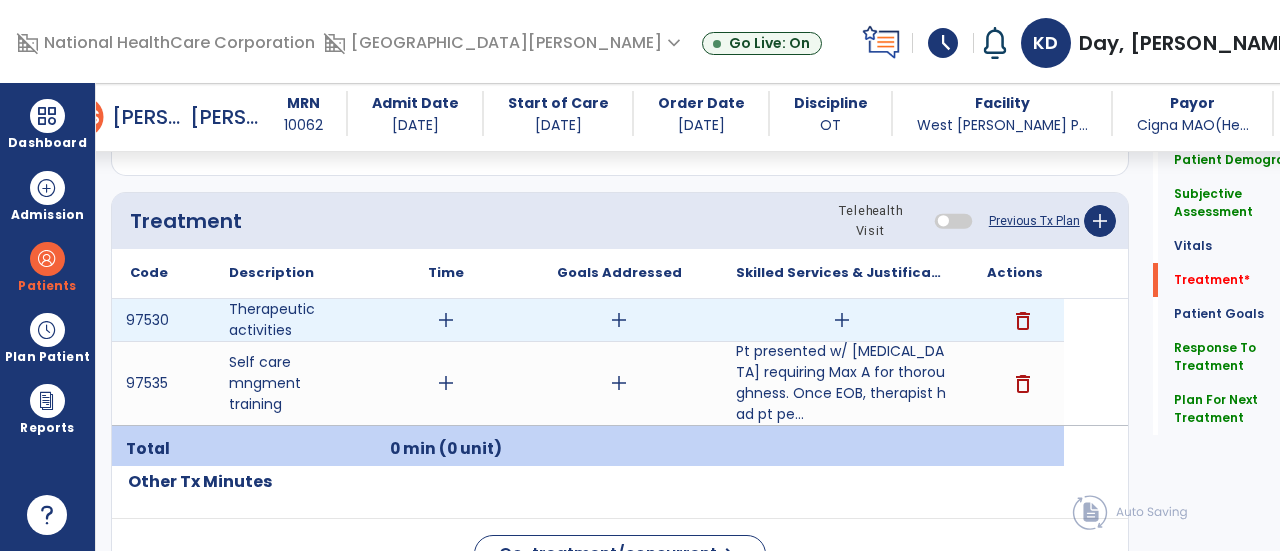 click on "add" at bounding box center (842, 320) 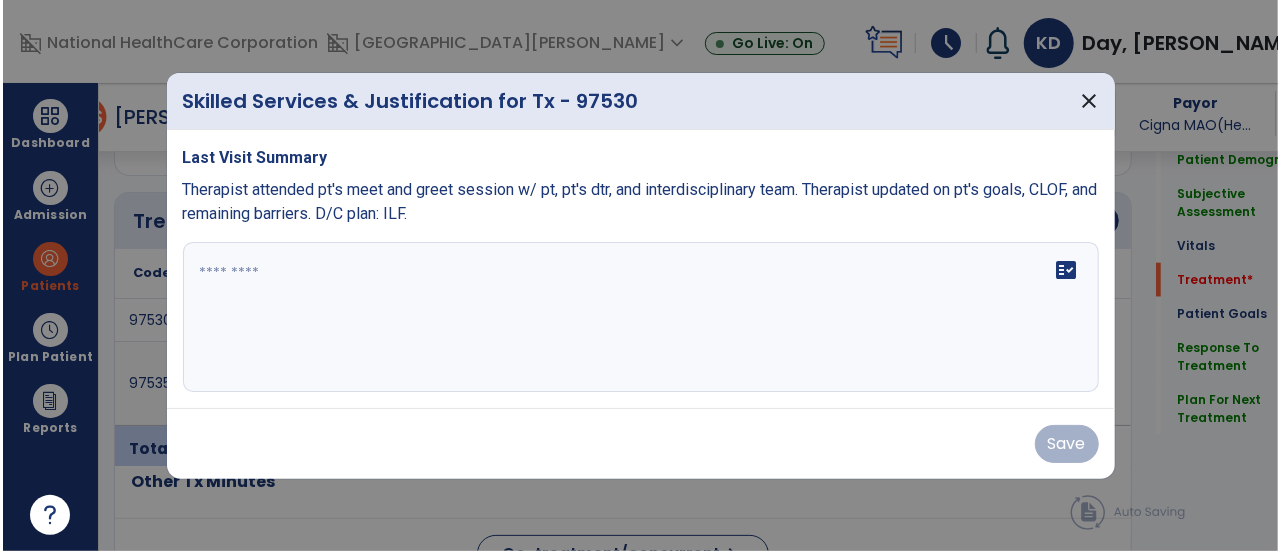 scroll, scrollTop: 1057, scrollLeft: 0, axis: vertical 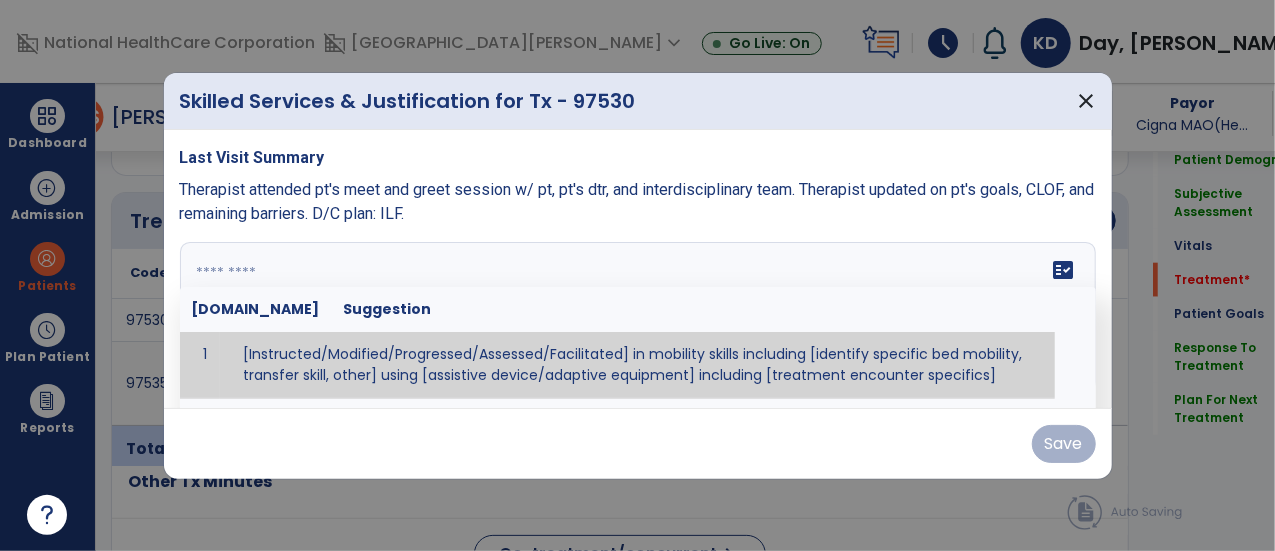 click at bounding box center (638, 317) 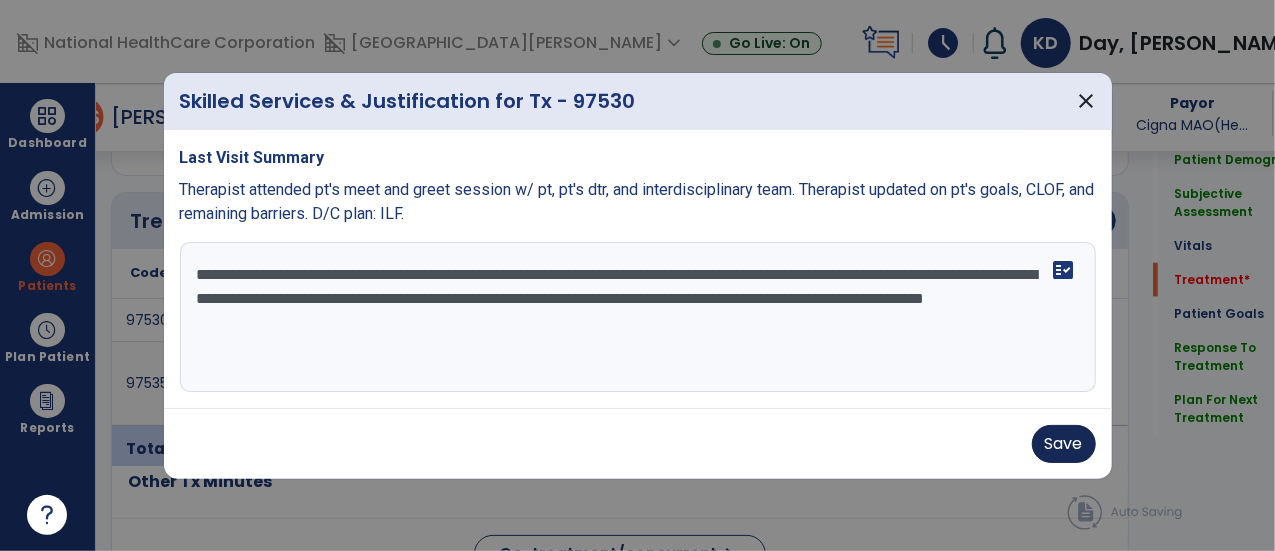 type on "**********" 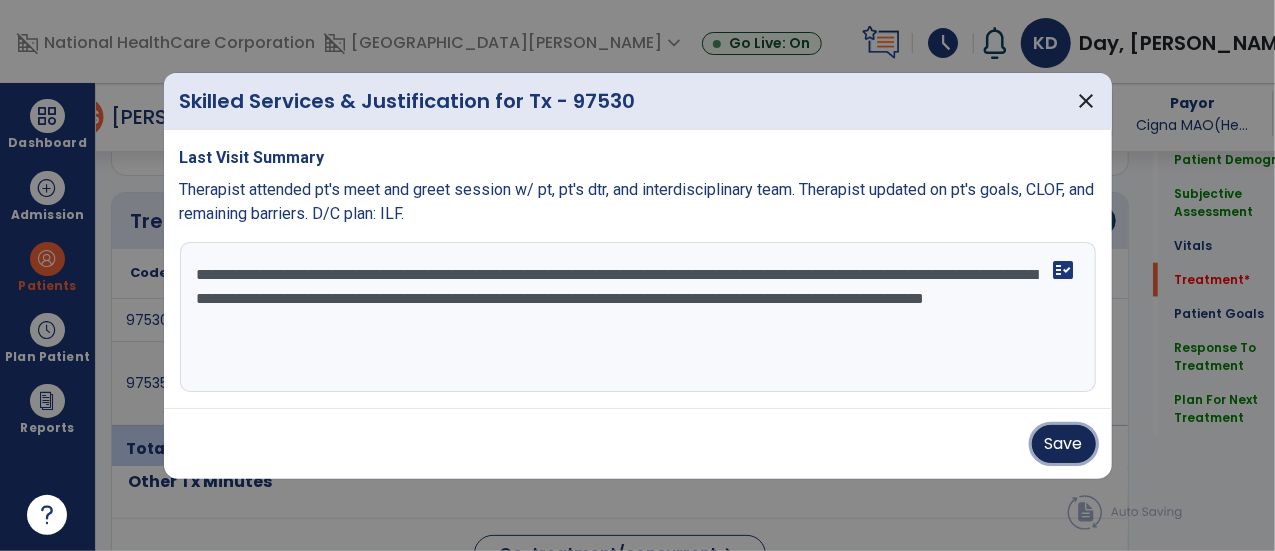 click on "Save" at bounding box center (1064, 444) 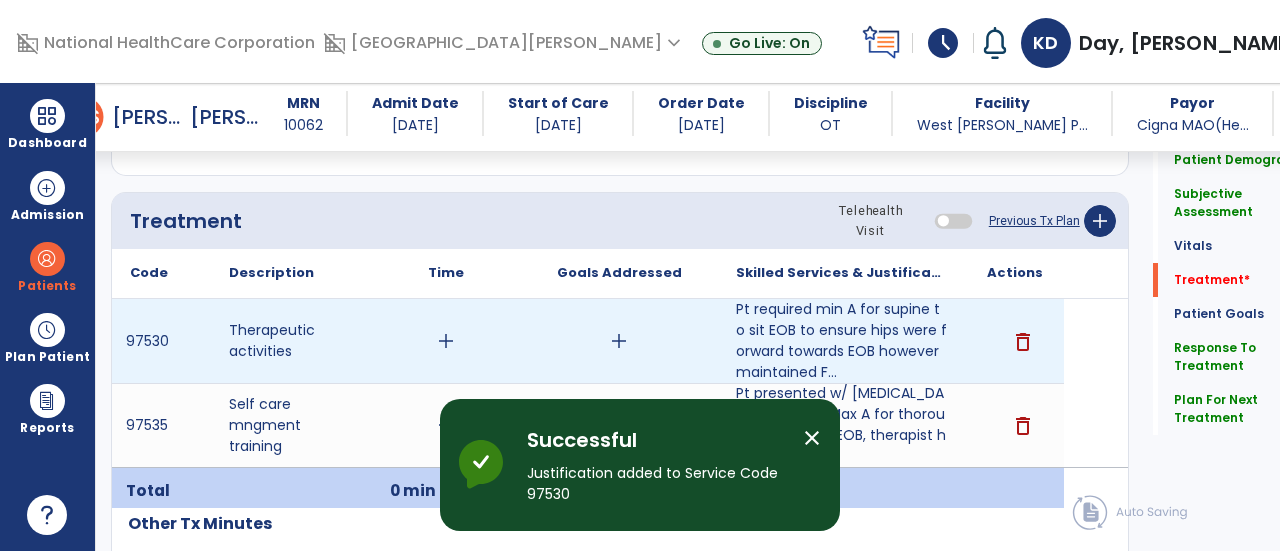 click on "add" at bounding box center [446, 341] 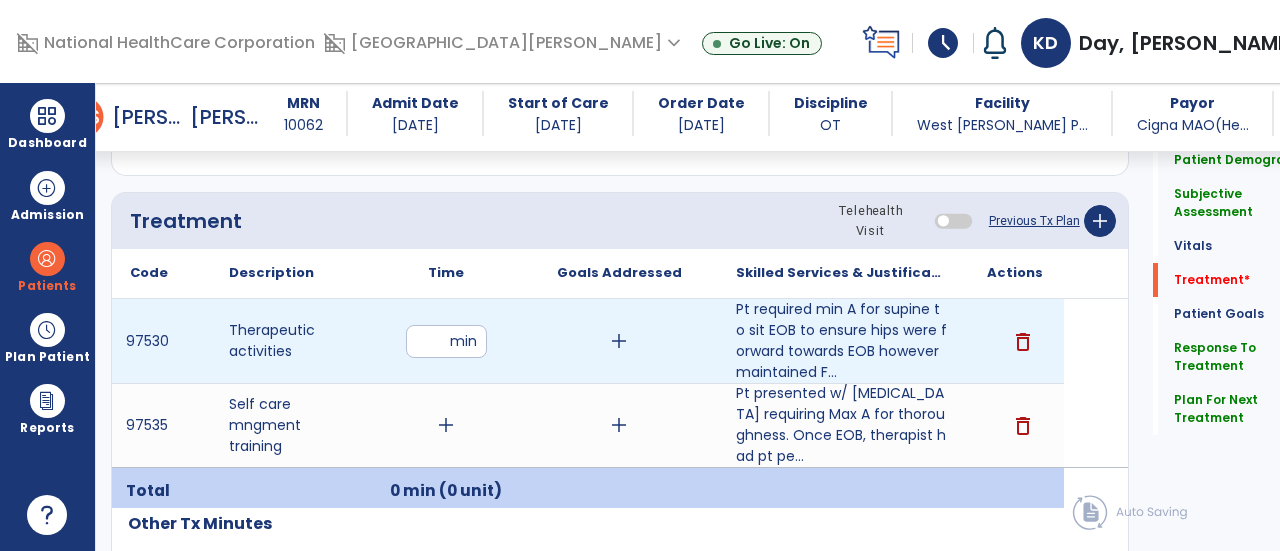 type on "**" 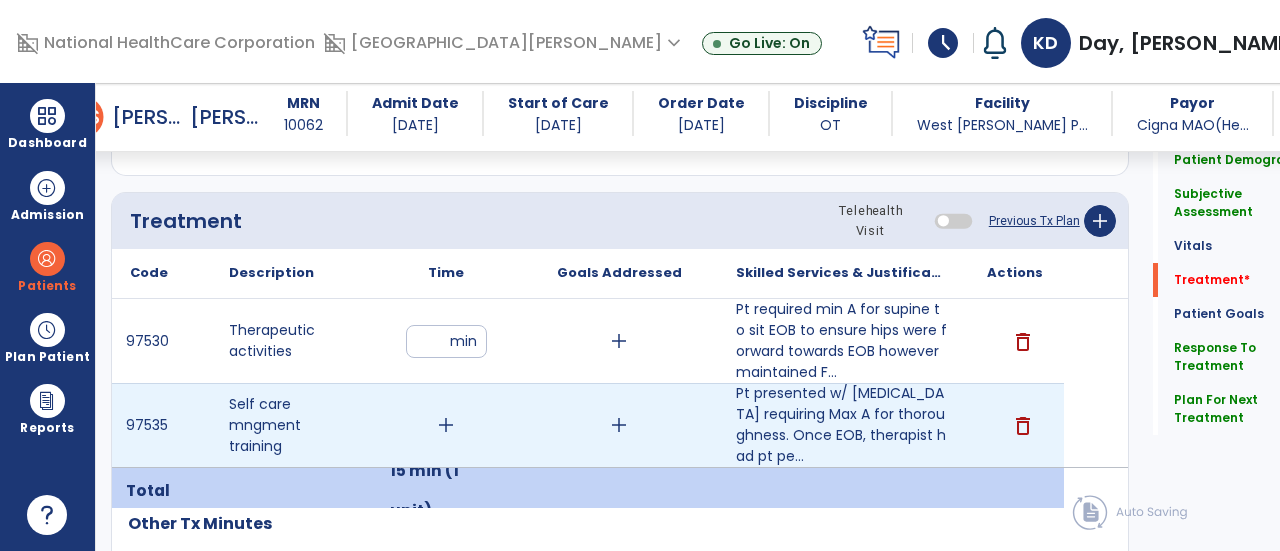 click on "add" at bounding box center [446, 425] 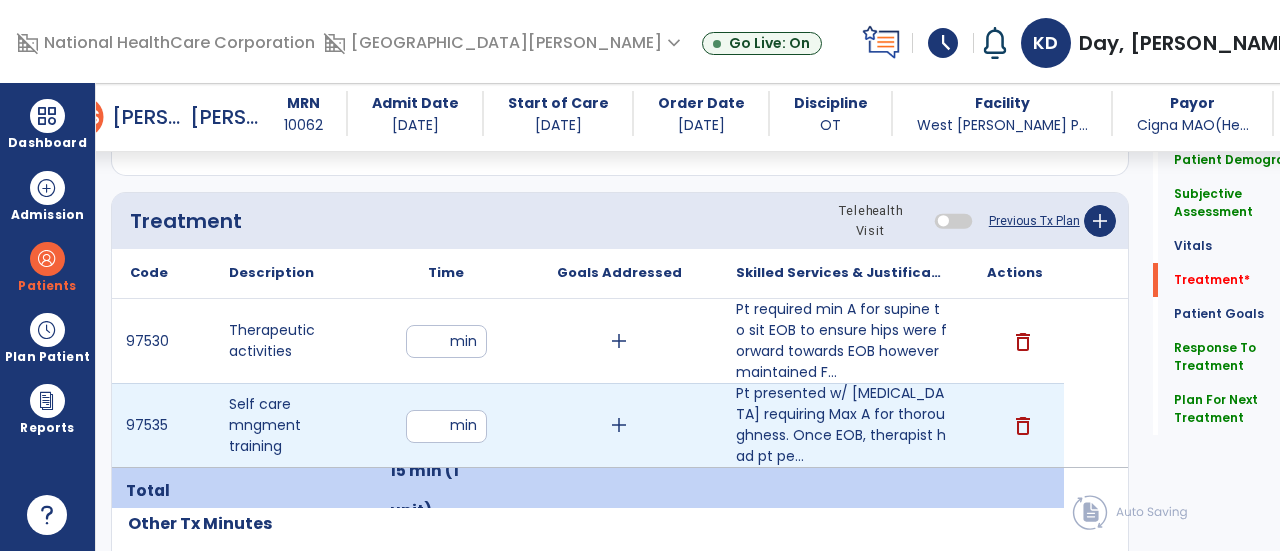 type on "**" 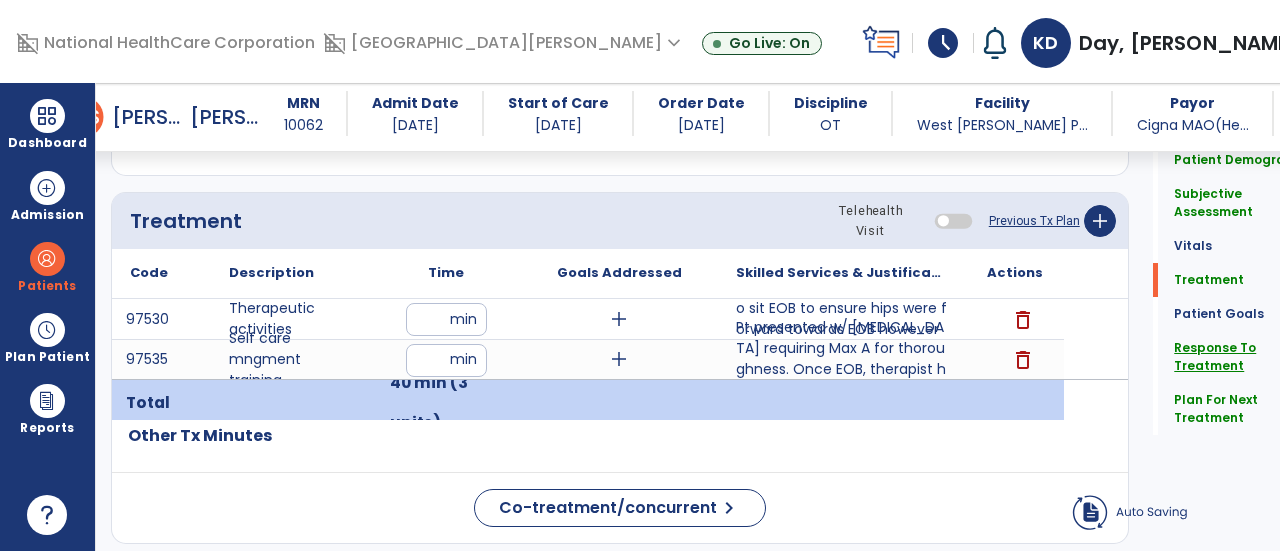 click on "Response To Treatment" 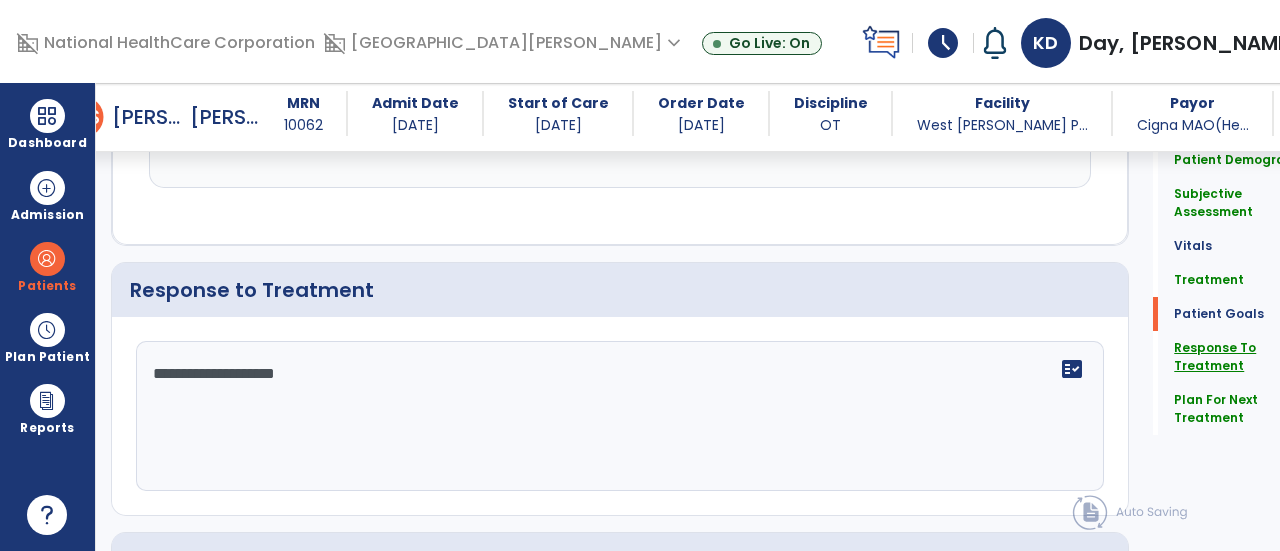scroll, scrollTop: 2520, scrollLeft: 0, axis: vertical 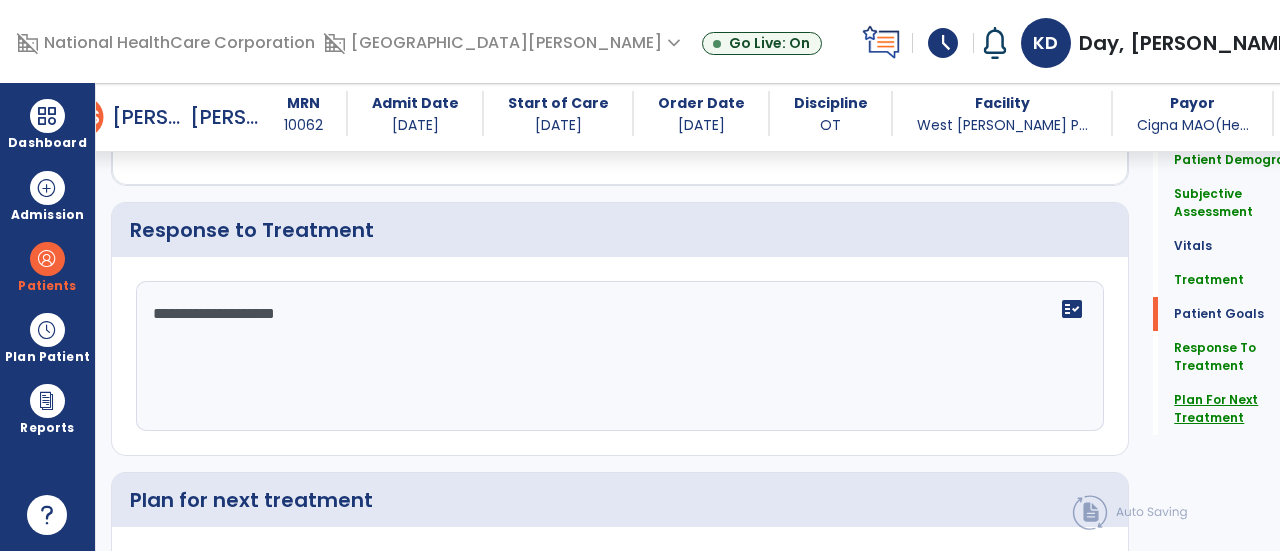 click on "Plan For Next Treatment" 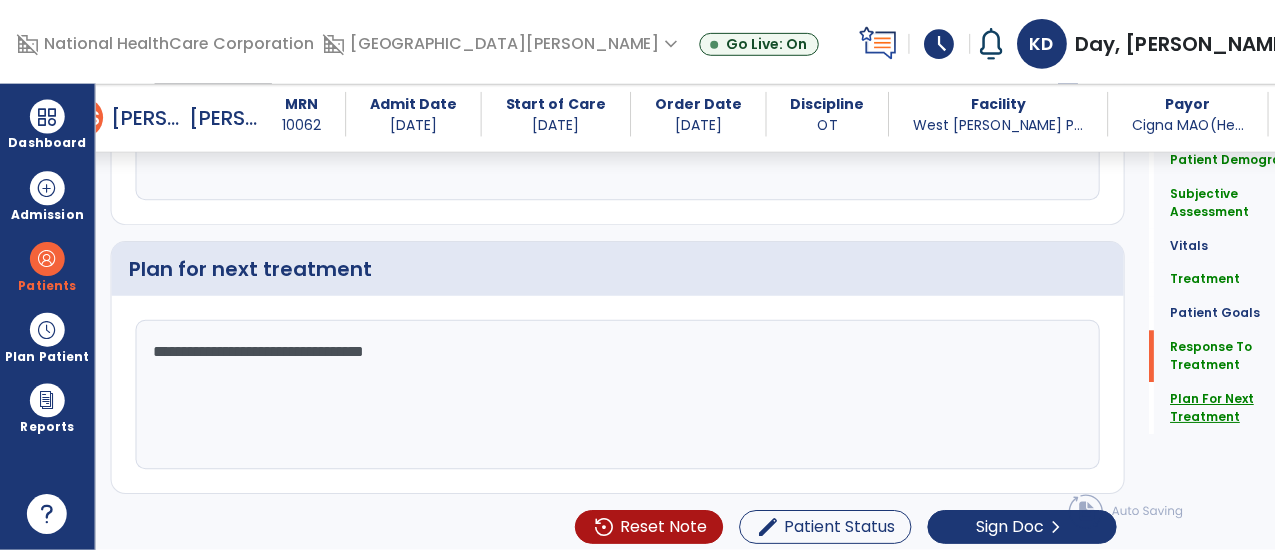 scroll, scrollTop: 2834, scrollLeft: 0, axis: vertical 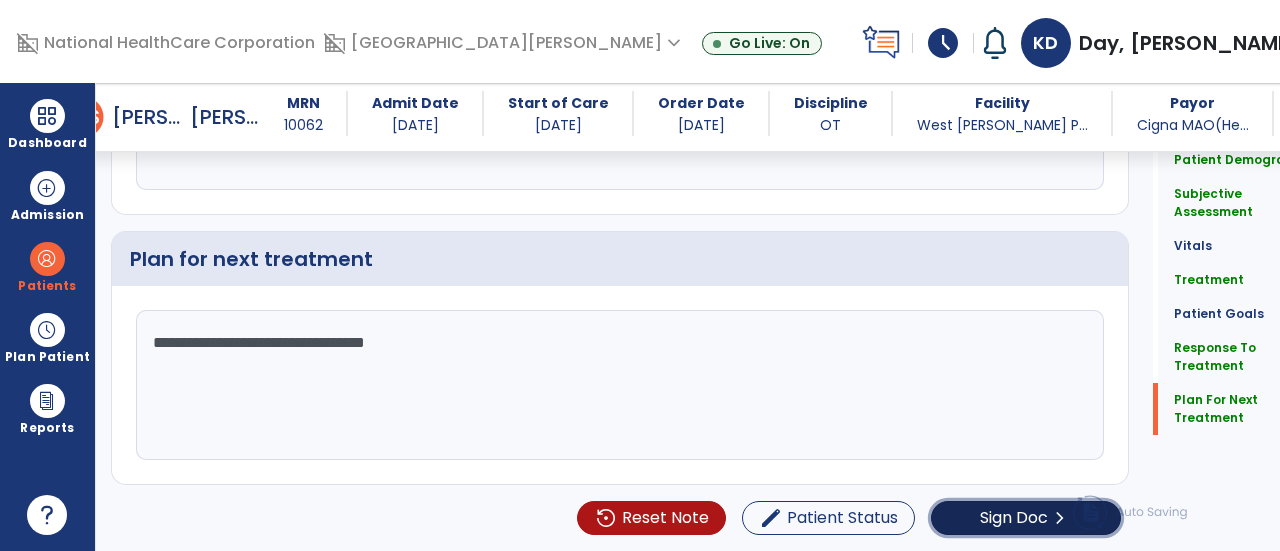 click on "Sign Doc" 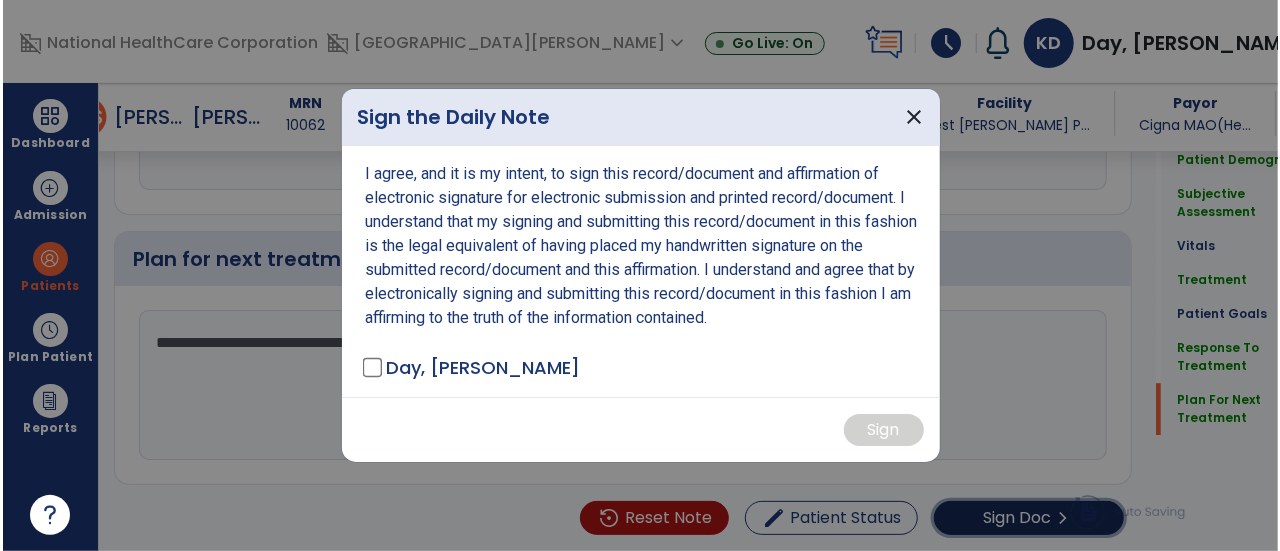 scroll, scrollTop: 2834, scrollLeft: 0, axis: vertical 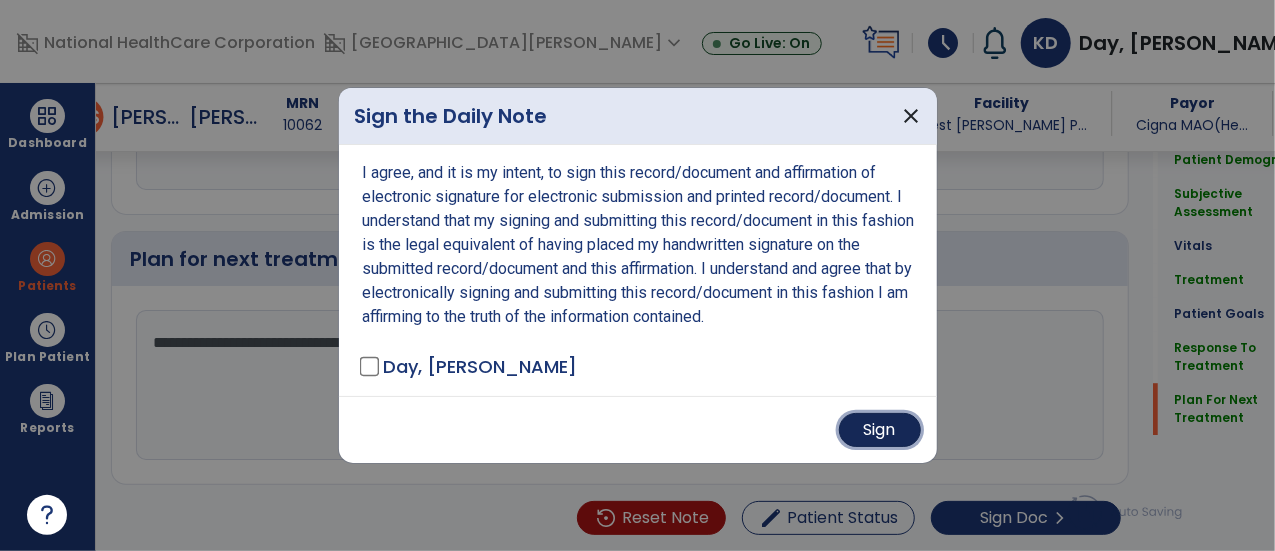 click on "Sign" at bounding box center (880, 430) 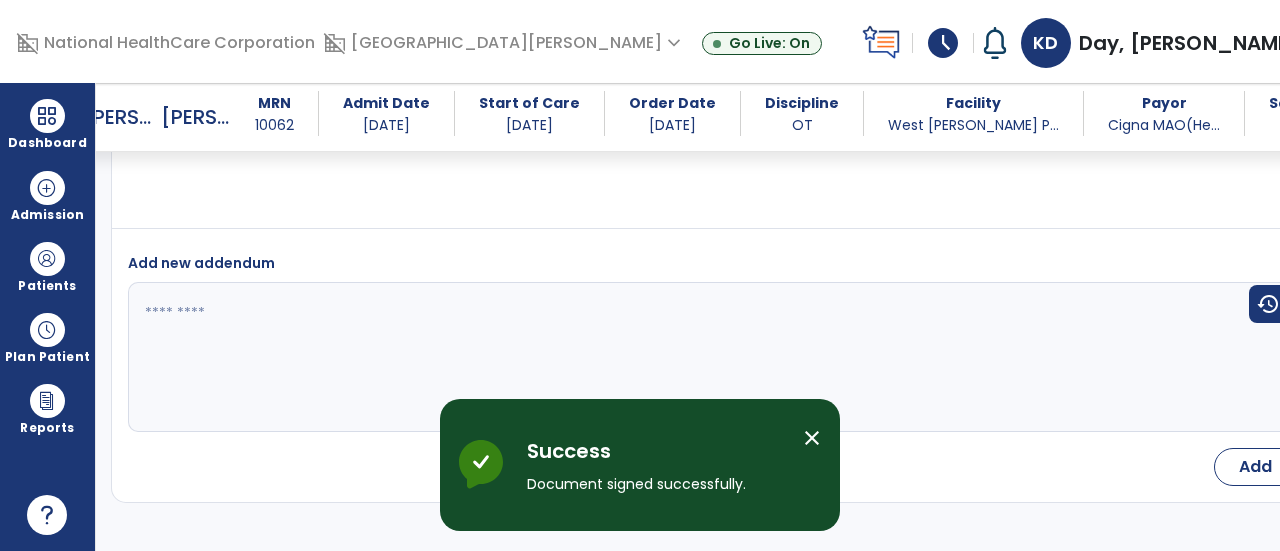 scroll, scrollTop: 4182, scrollLeft: 0, axis: vertical 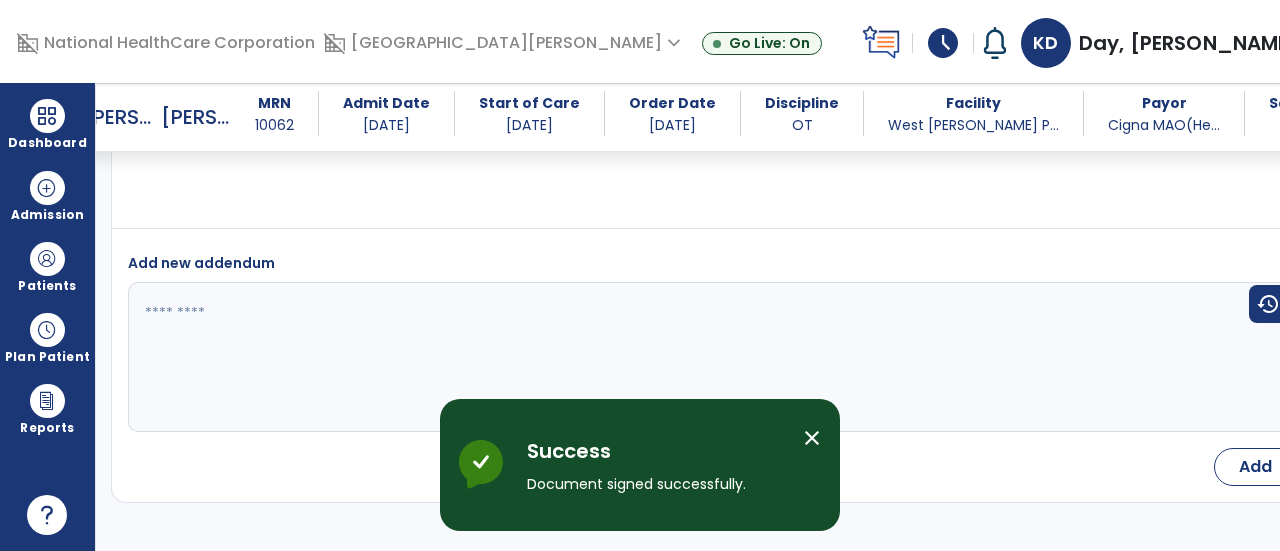select on "*" 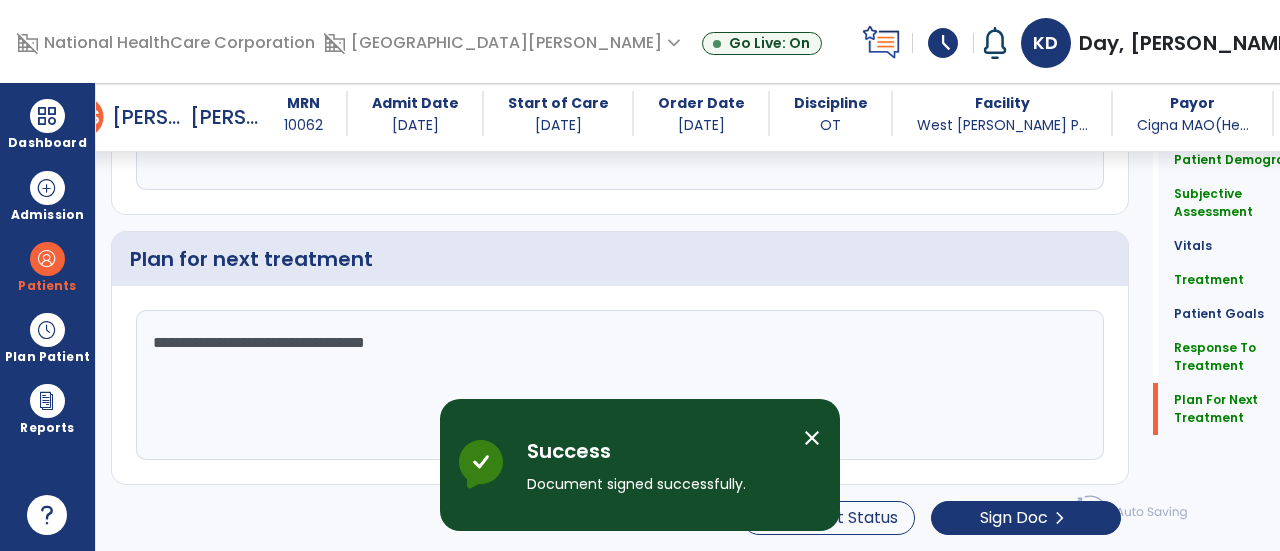 scroll, scrollTop: 108, scrollLeft: 0, axis: vertical 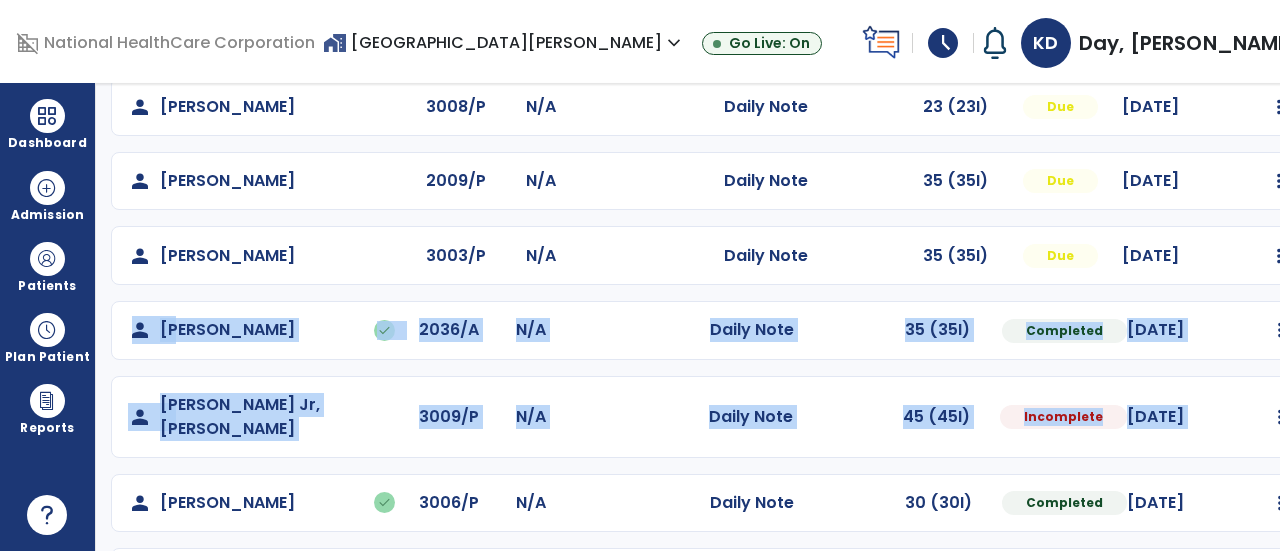 drag, startPoint x: 1272, startPoint y: 315, endPoint x: 1274, endPoint y: 385, distance: 70.028564 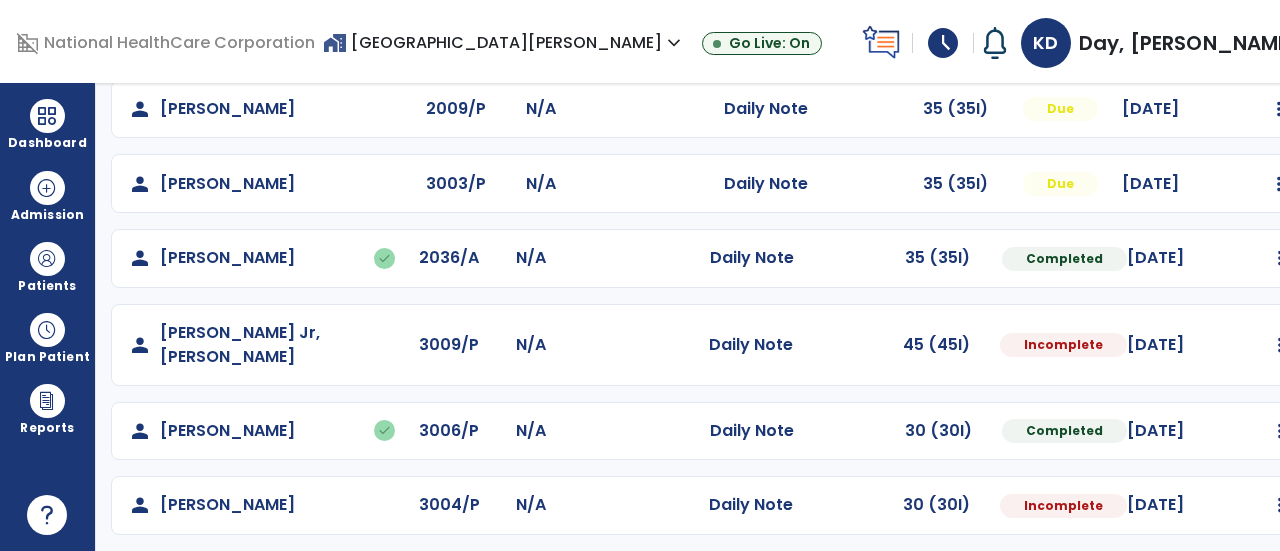 scroll, scrollTop: 407, scrollLeft: 0, axis: vertical 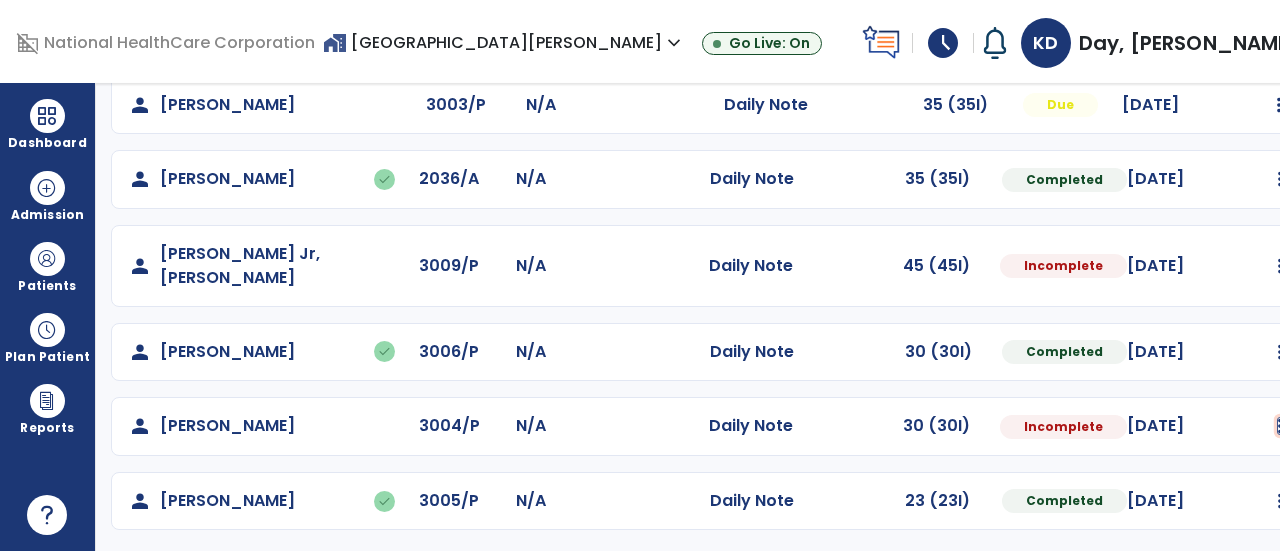 click at bounding box center (1280, -119) 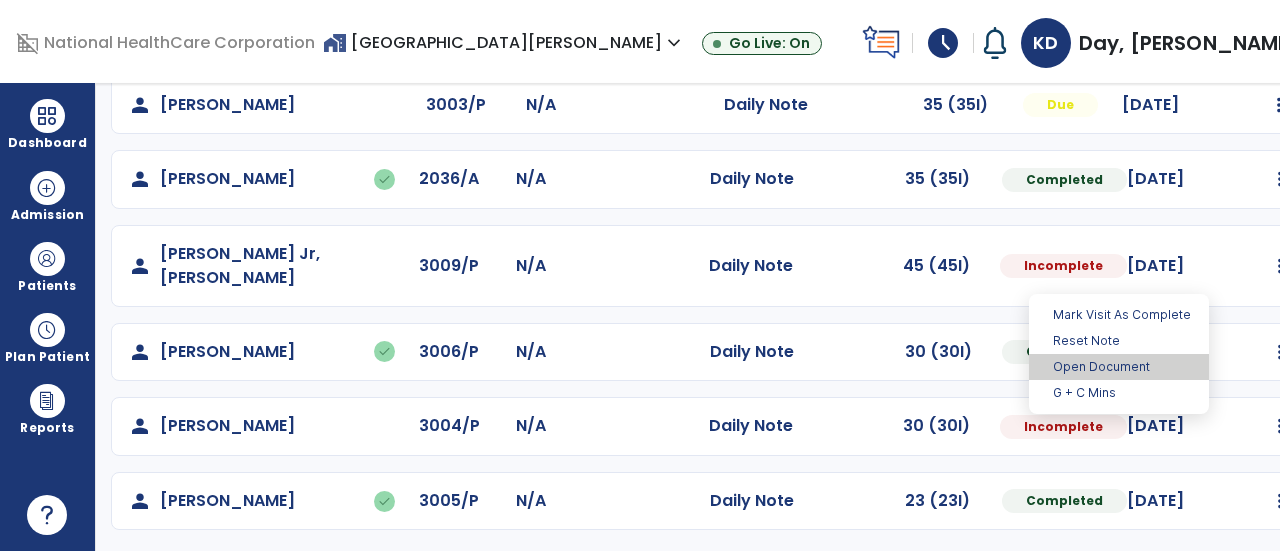 click on "Open Document" at bounding box center (1119, 367) 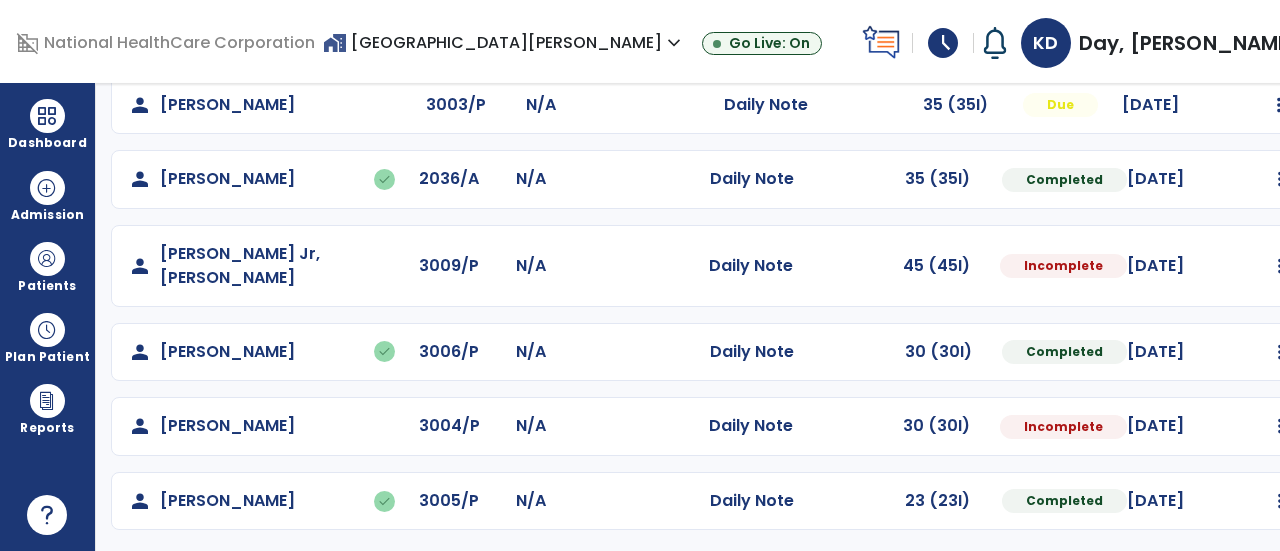 select on "*" 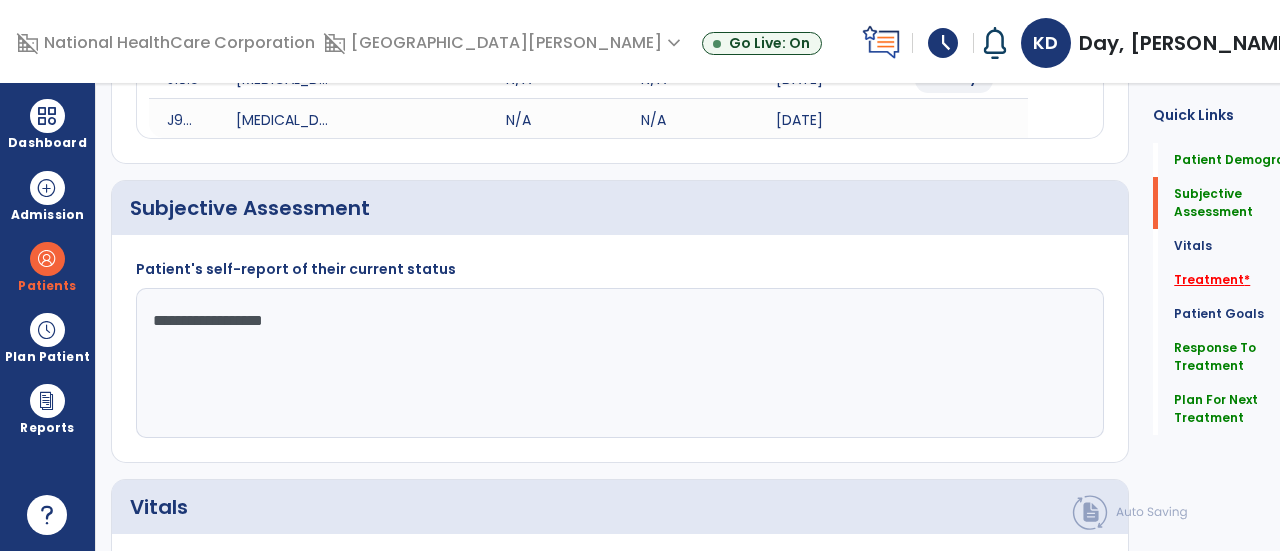 click on "Treatment   *" 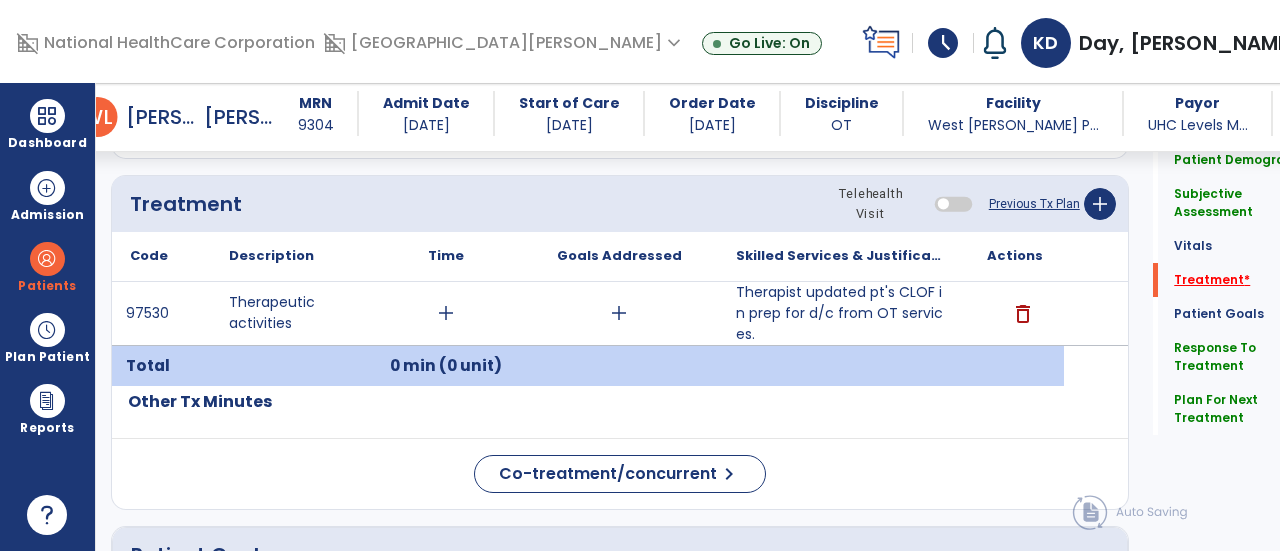 scroll, scrollTop: 1155, scrollLeft: 0, axis: vertical 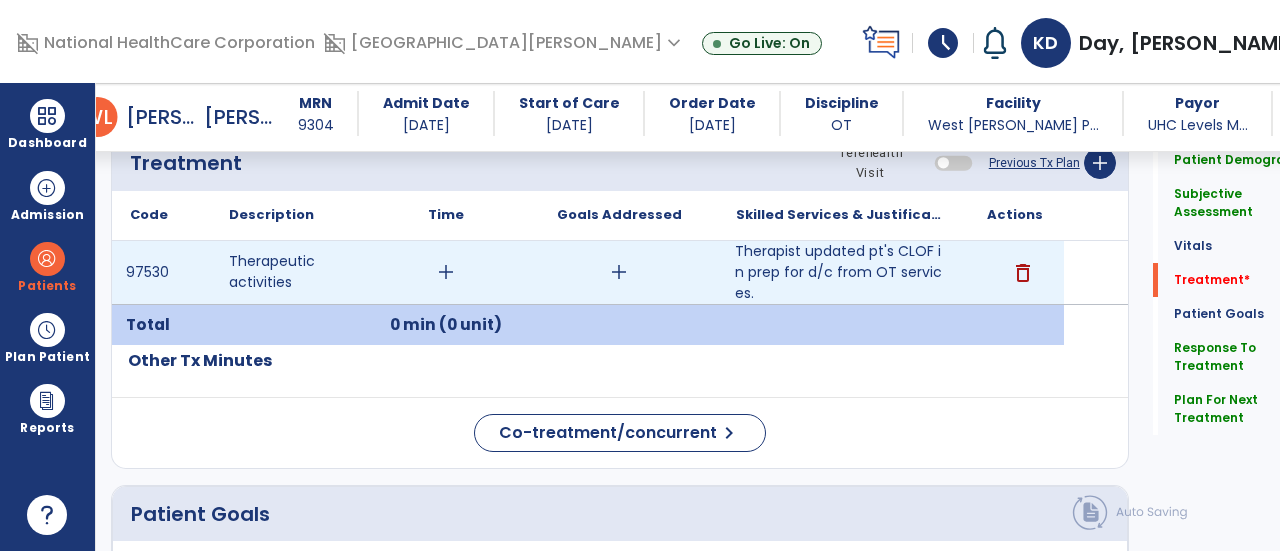 click on "Therapist updated pt's CLOF in prep for d/c from OT services." at bounding box center [841, 272] 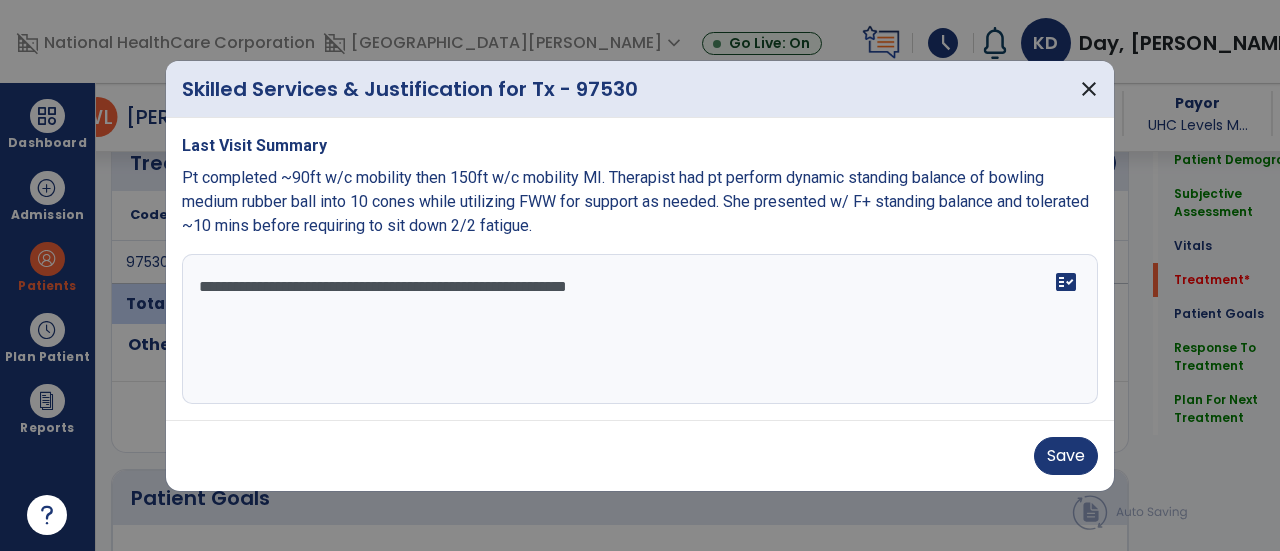 scroll, scrollTop: 1155, scrollLeft: 0, axis: vertical 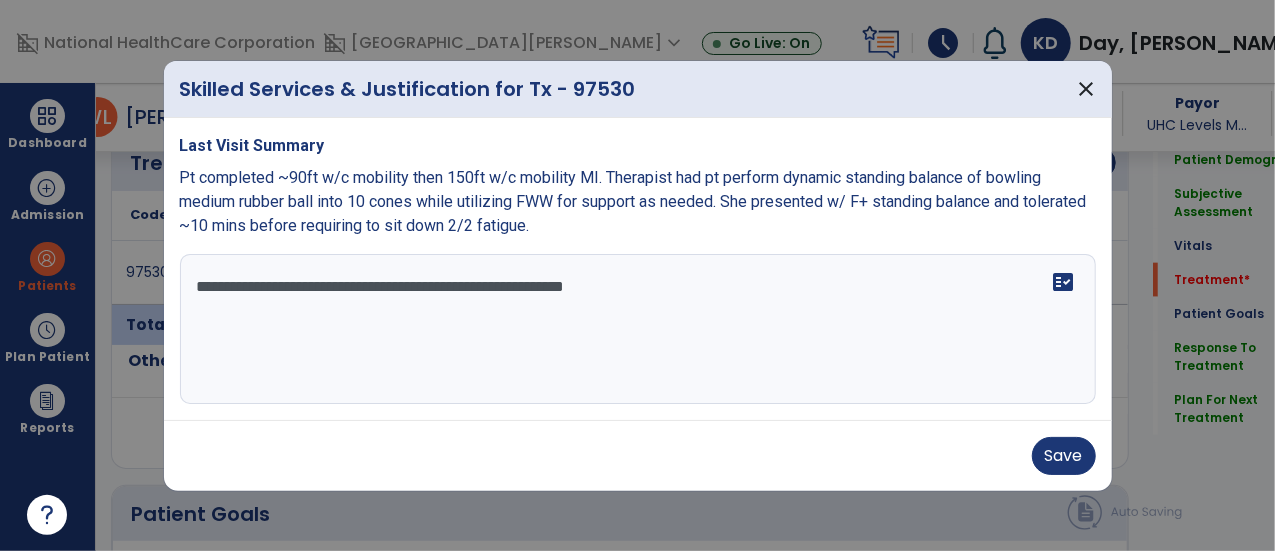 click on "**********" at bounding box center [638, 329] 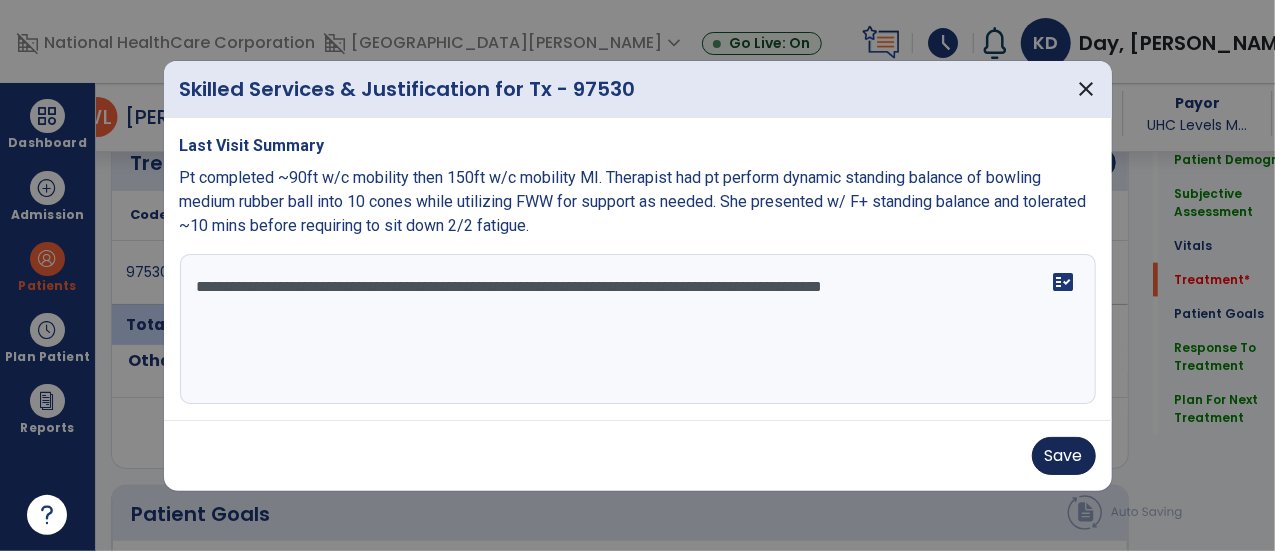 type on "**********" 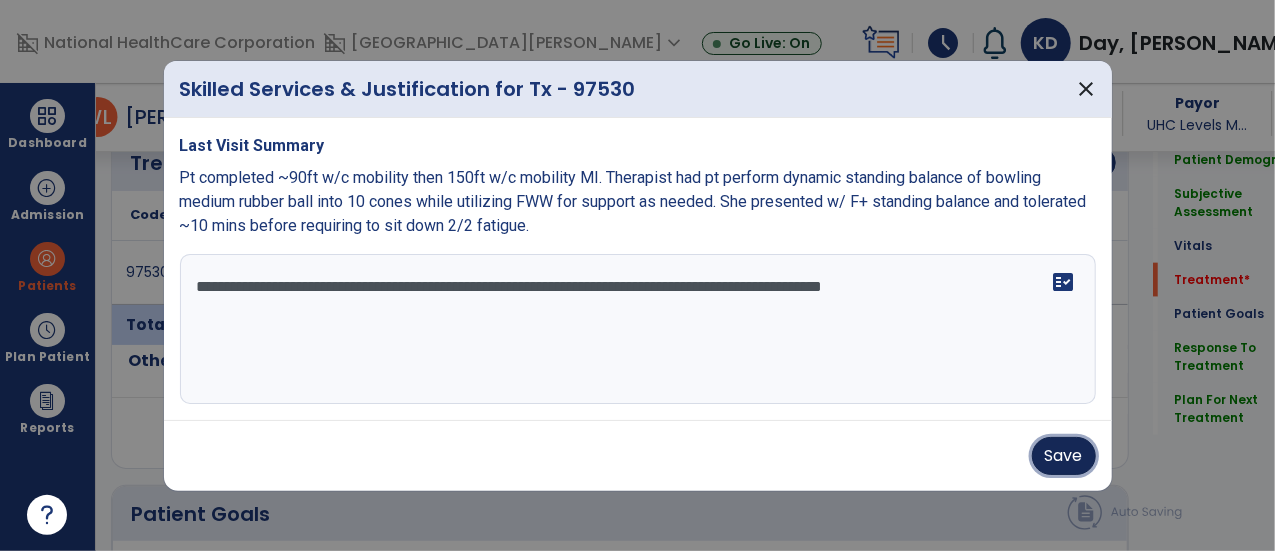 click on "Save" at bounding box center [1064, 456] 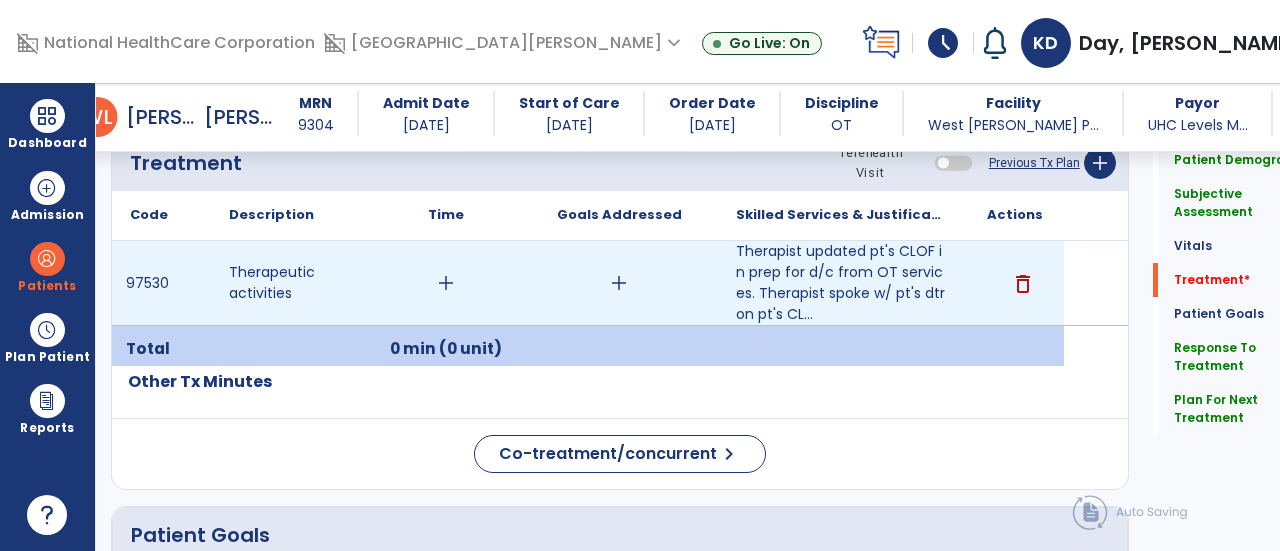 click on "add" at bounding box center (446, 283) 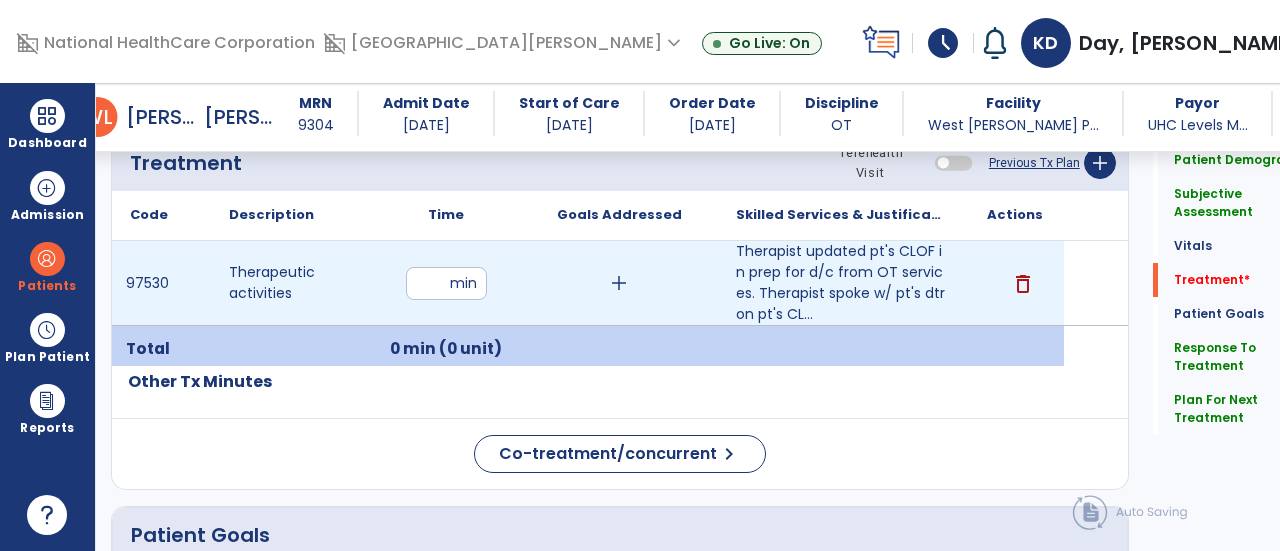 type on "**" 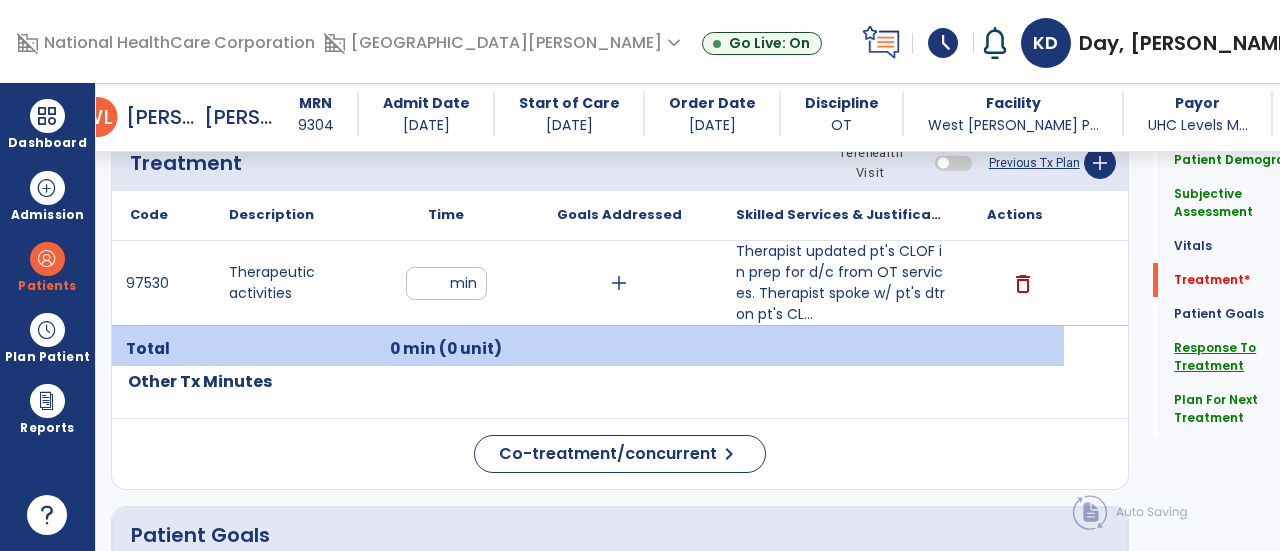 click on "Response To Treatment" 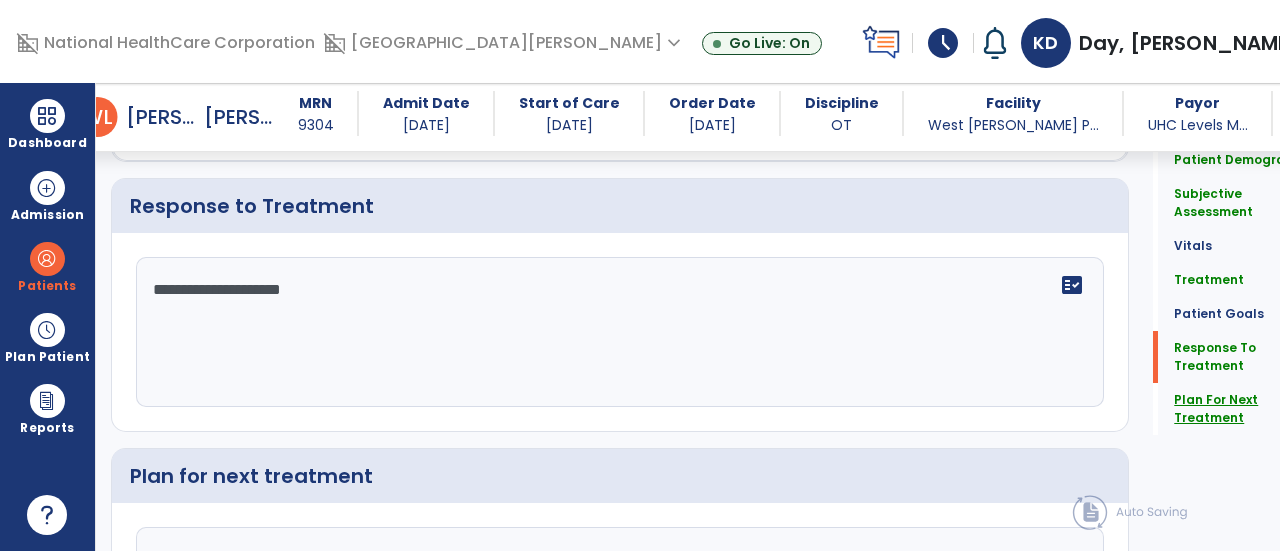 click on "Plan For Next Treatment" 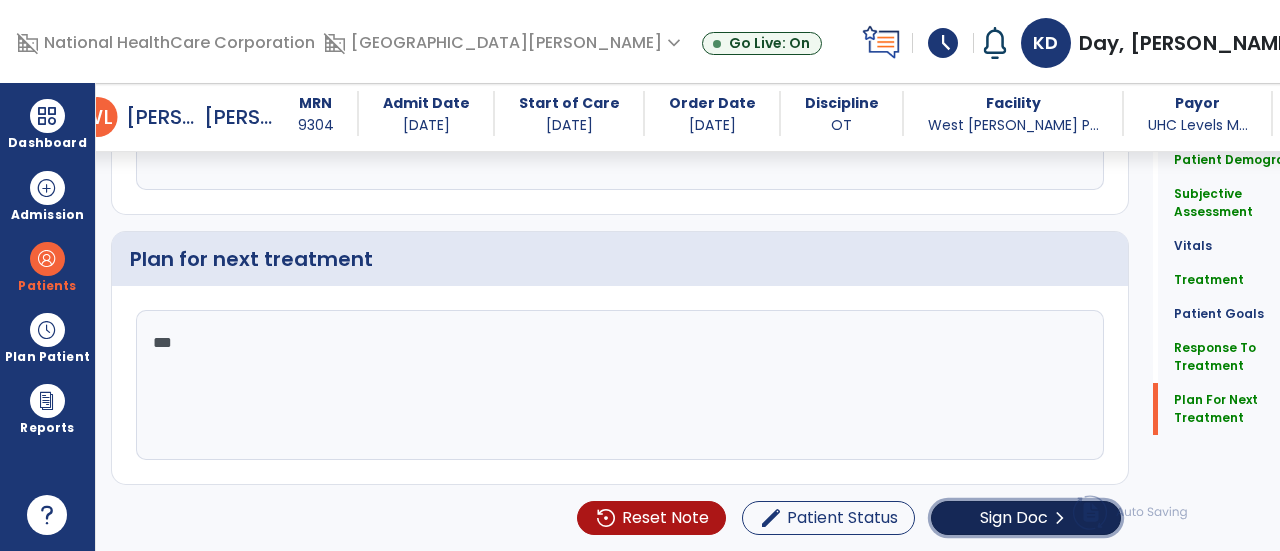 click on "Sign Doc" 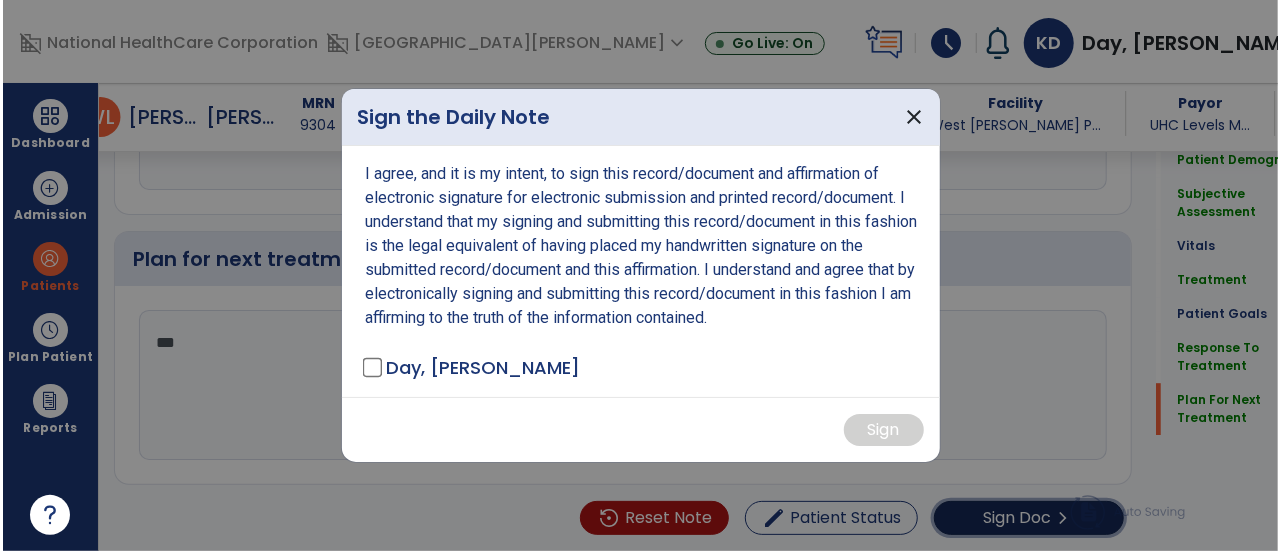 scroll, scrollTop: 2812, scrollLeft: 0, axis: vertical 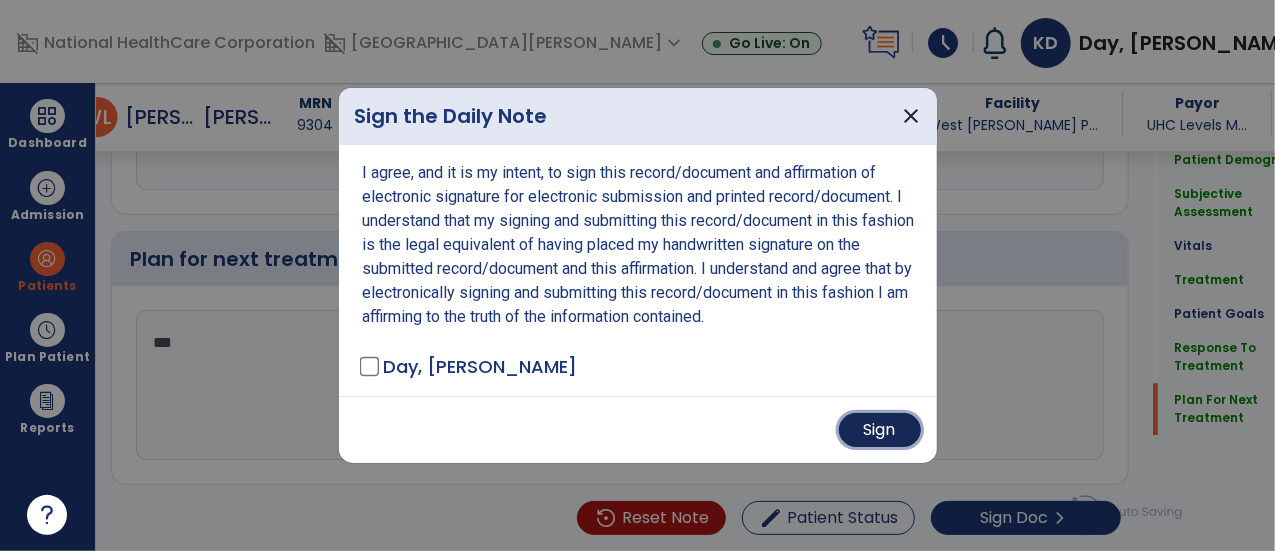 click on "Sign" at bounding box center [880, 430] 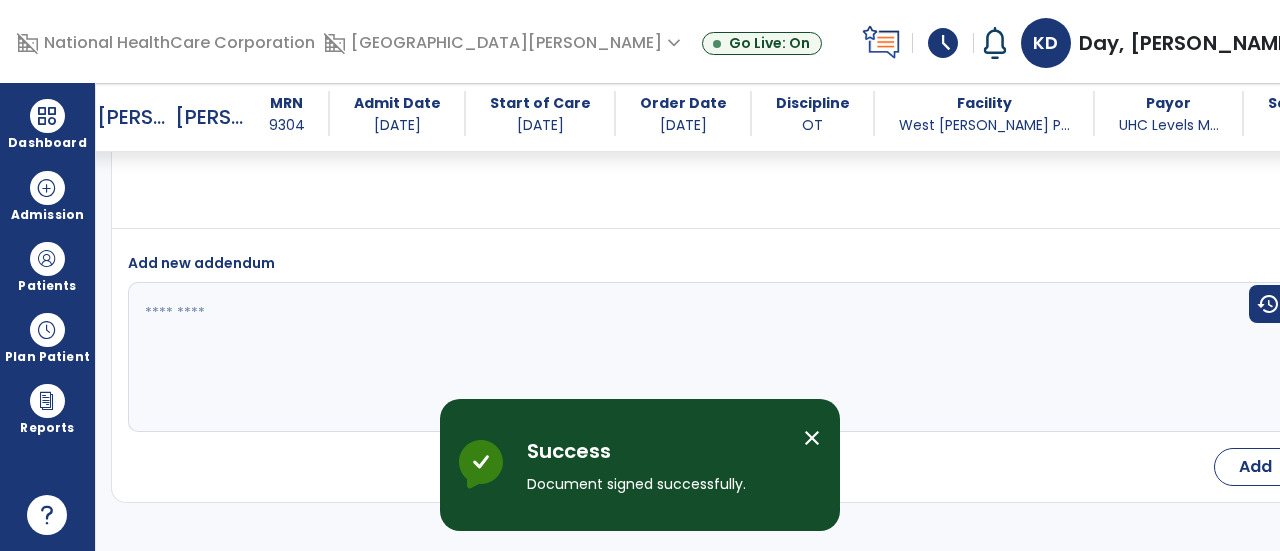 scroll, scrollTop: 3902, scrollLeft: 0, axis: vertical 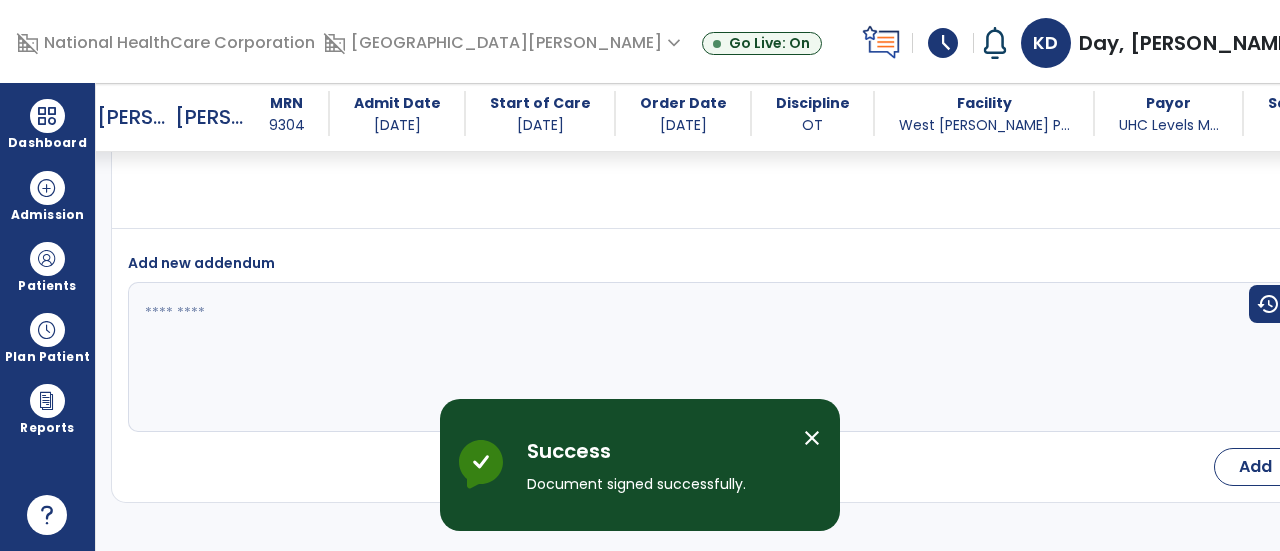select on "*" 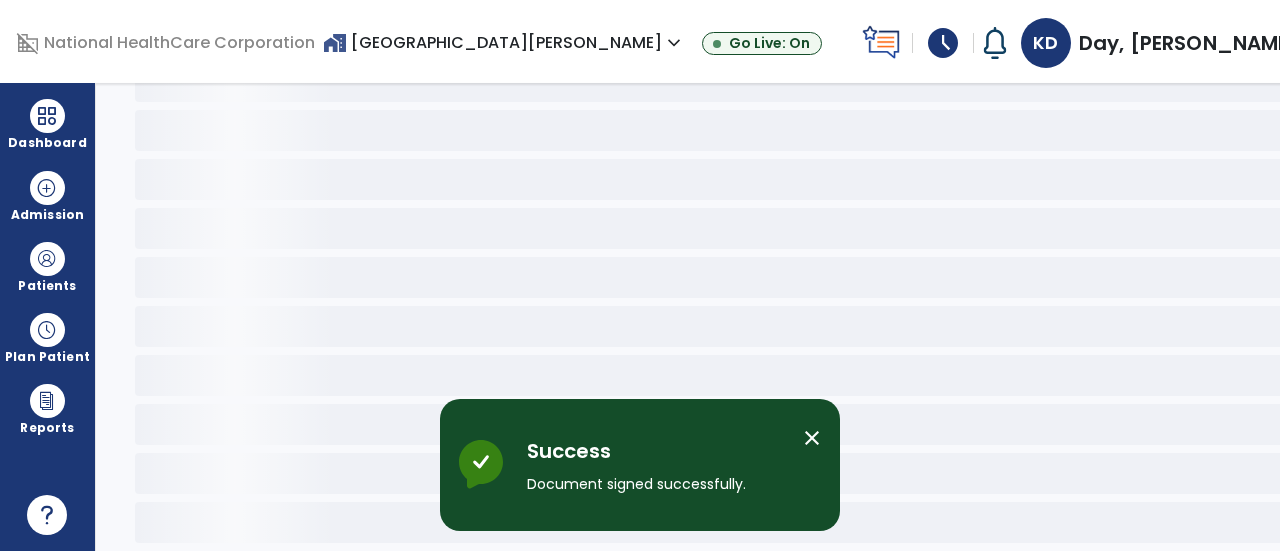 scroll, scrollTop: 108, scrollLeft: 0, axis: vertical 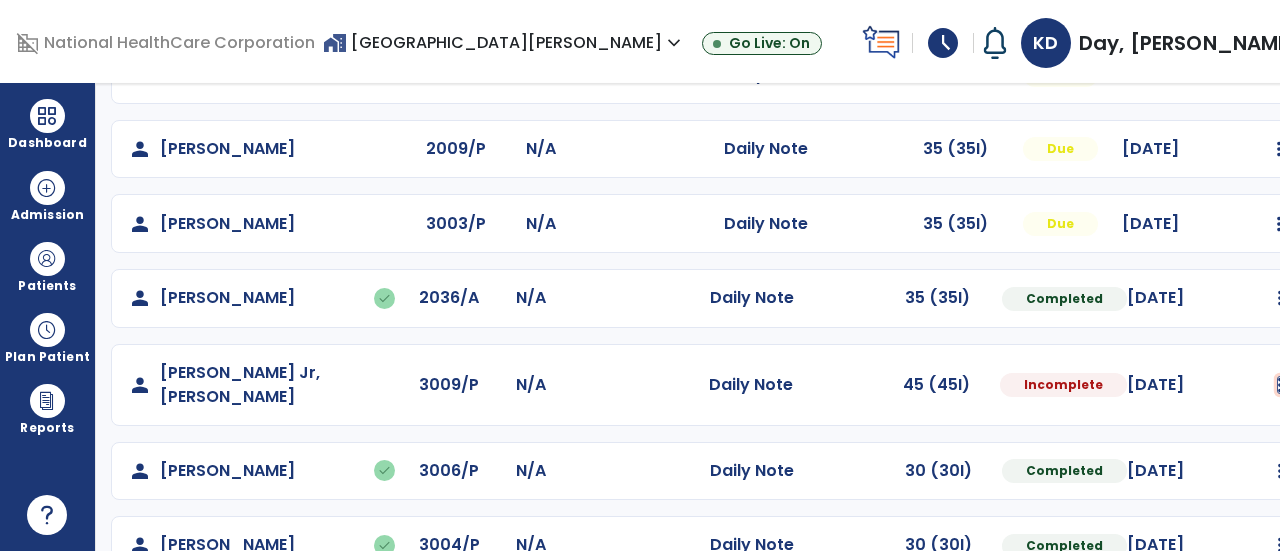 click at bounding box center [1280, 0] 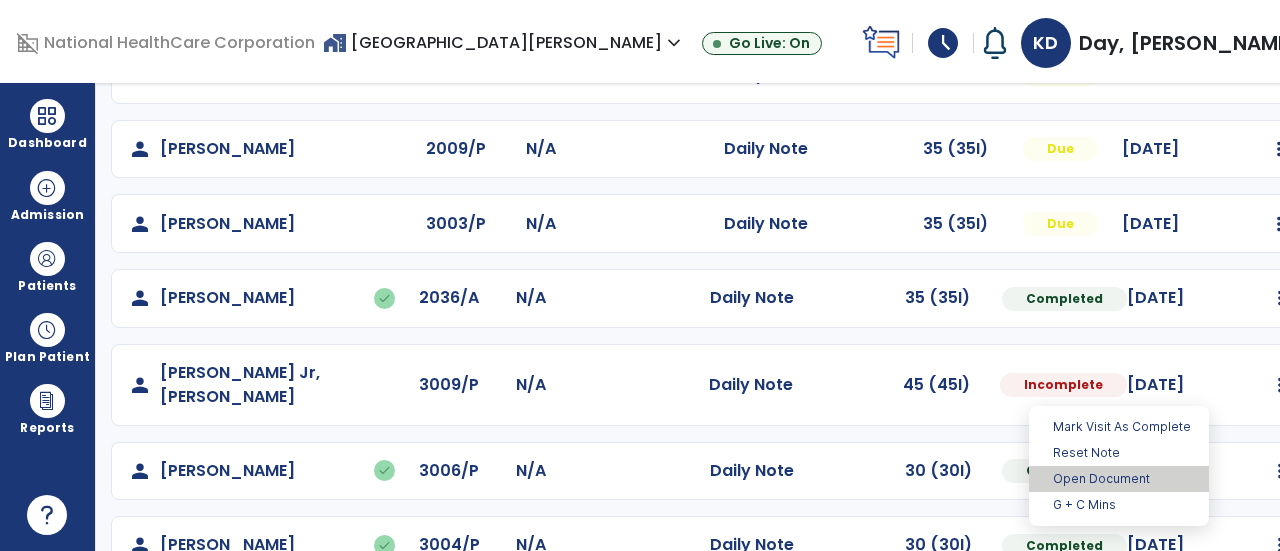 click on "Open Document" at bounding box center (1119, 479) 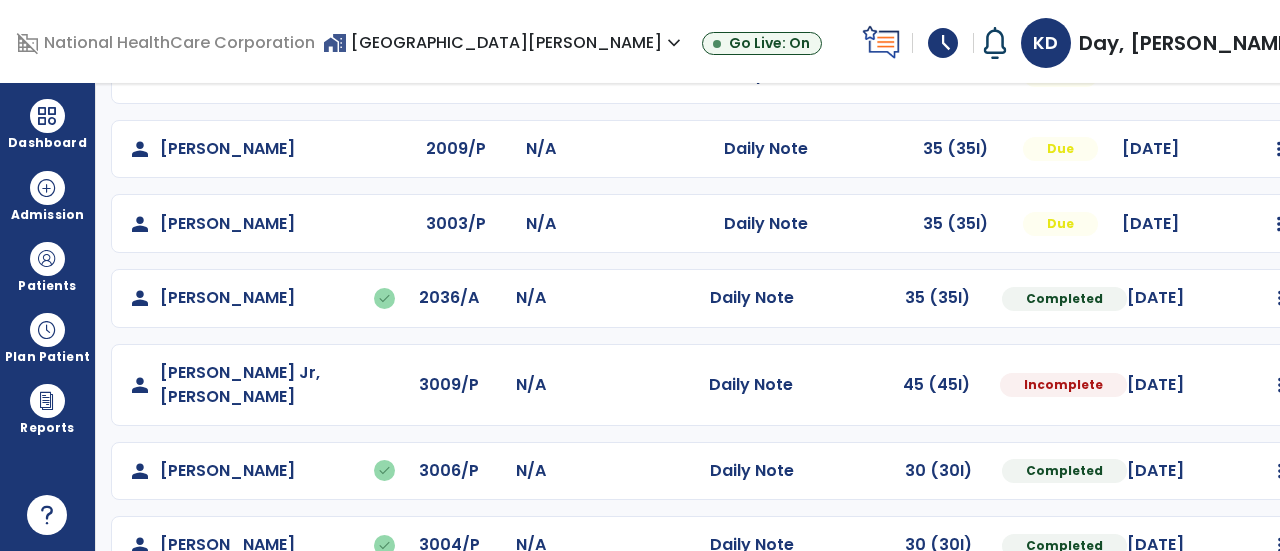 select on "*" 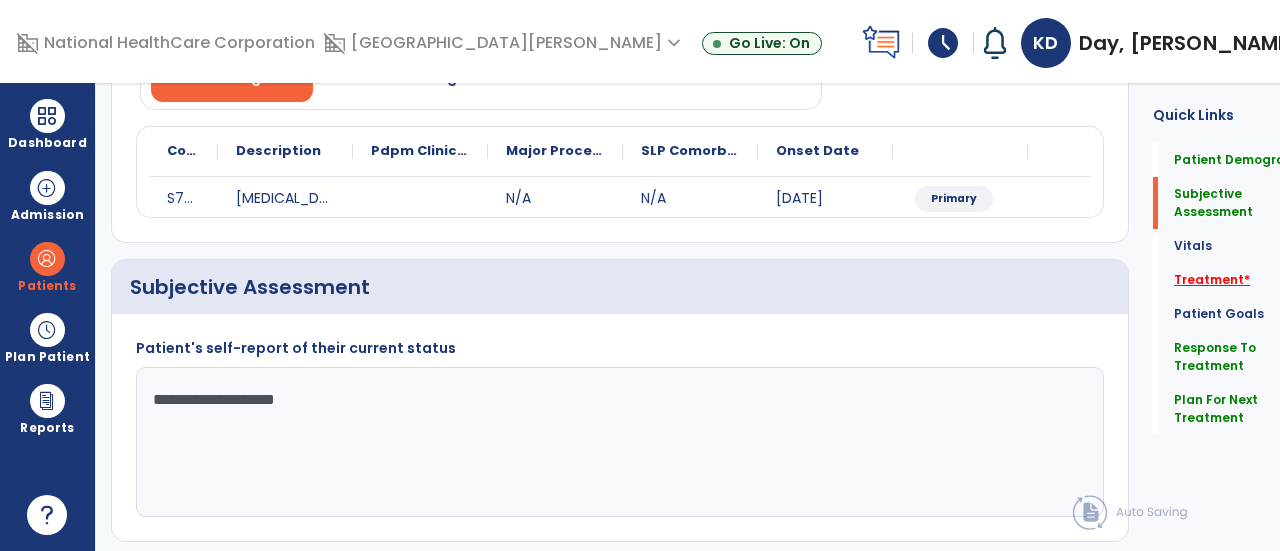 click on "Treatment   *" 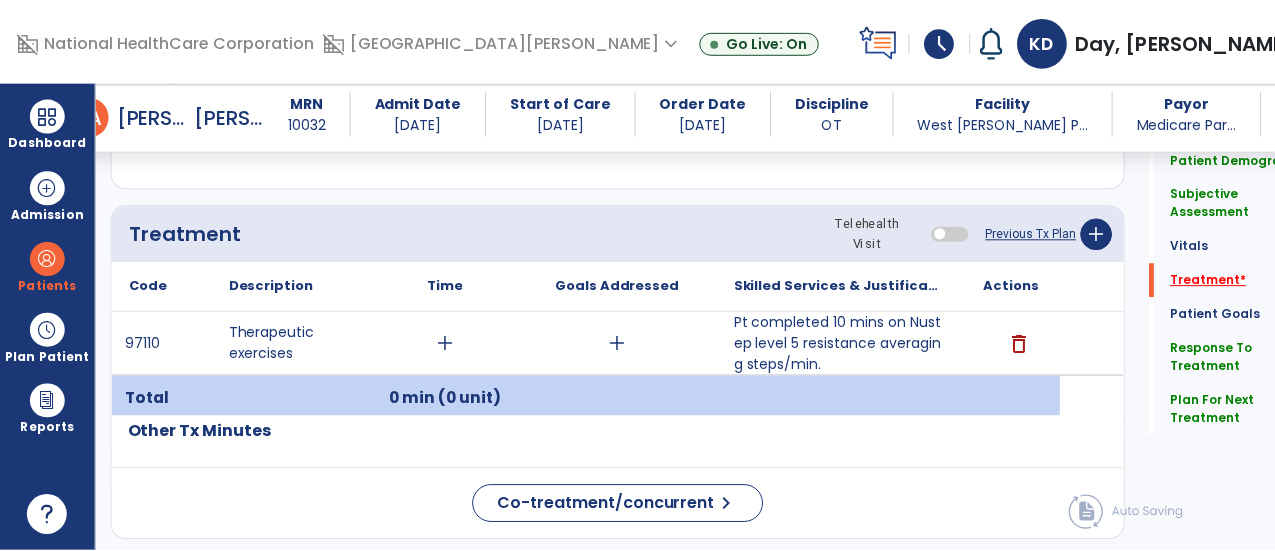 scroll, scrollTop: 1115, scrollLeft: 0, axis: vertical 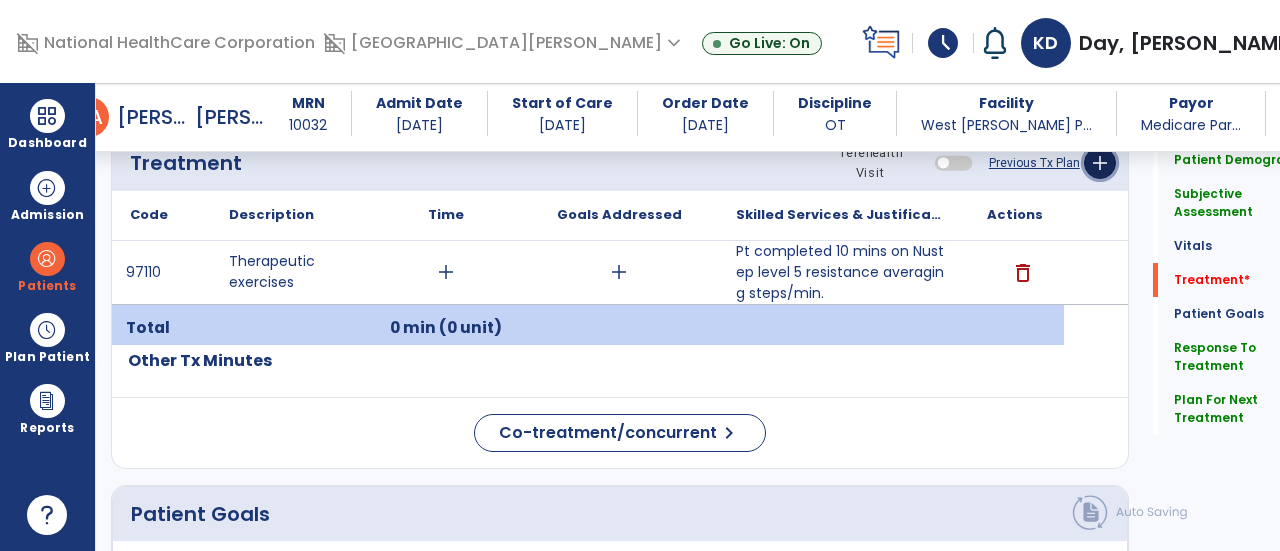 click on "add" 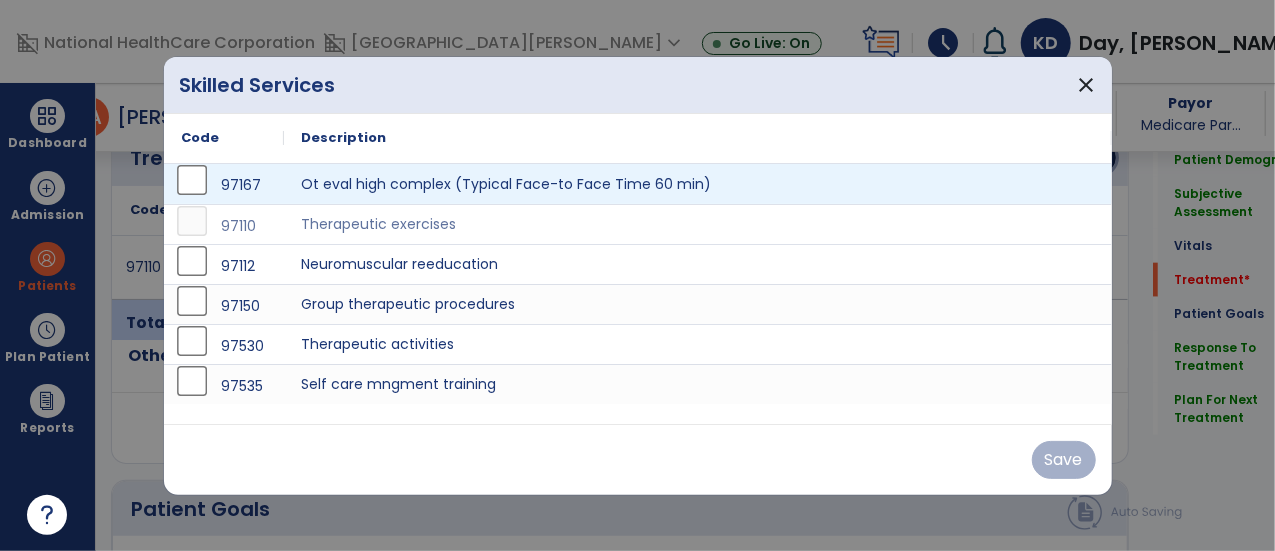 scroll, scrollTop: 1115, scrollLeft: 0, axis: vertical 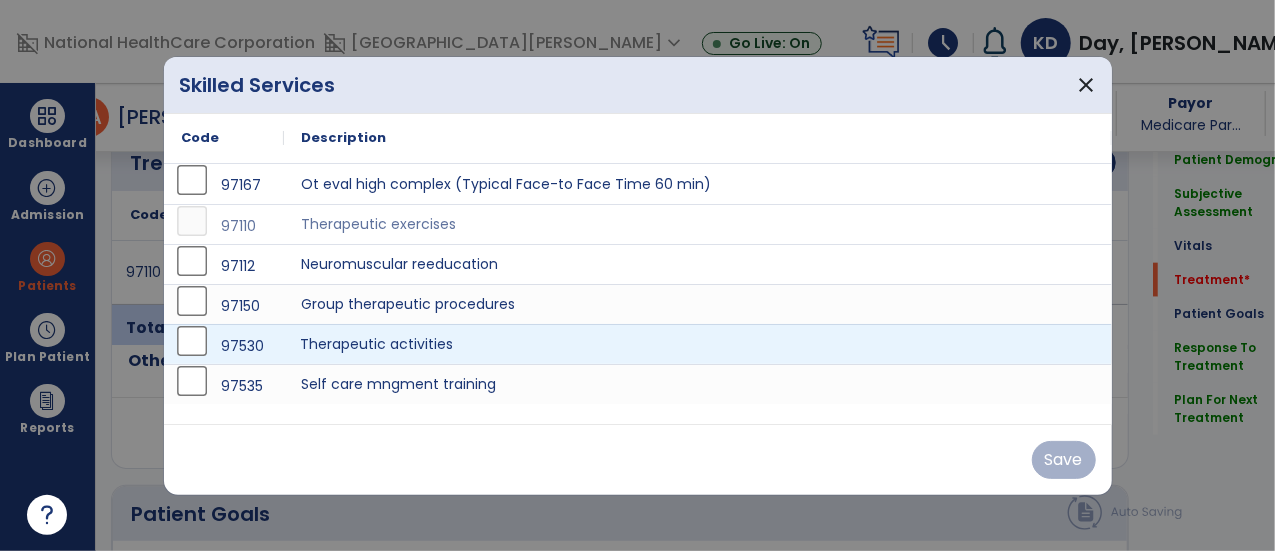click on "Therapeutic activities" at bounding box center [698, 344] 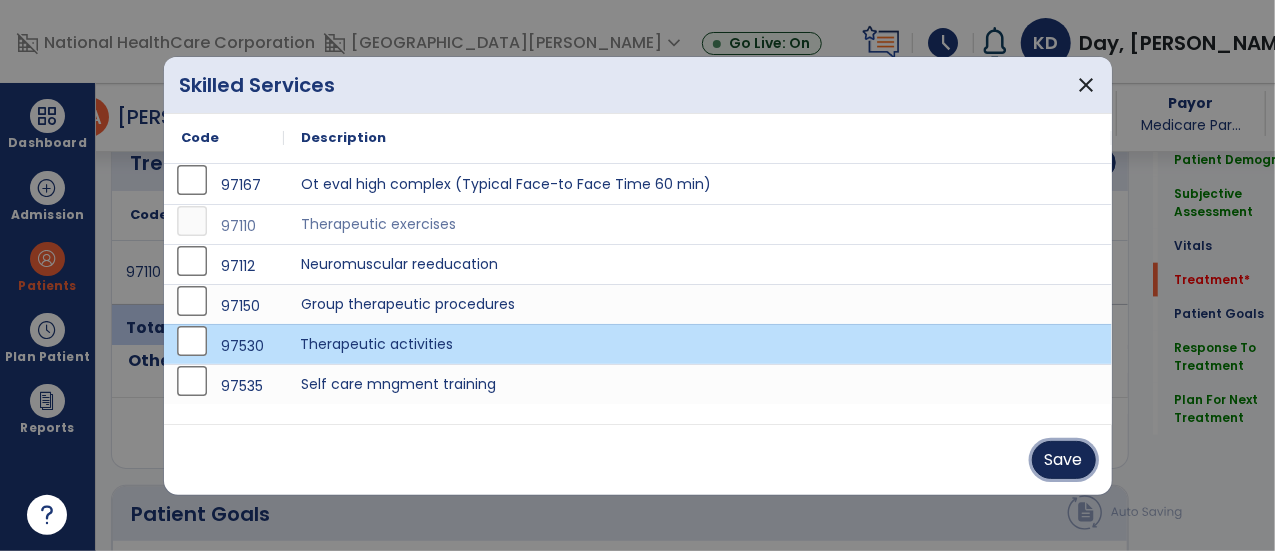 click on "Save" at bounding box center [1064, 460] 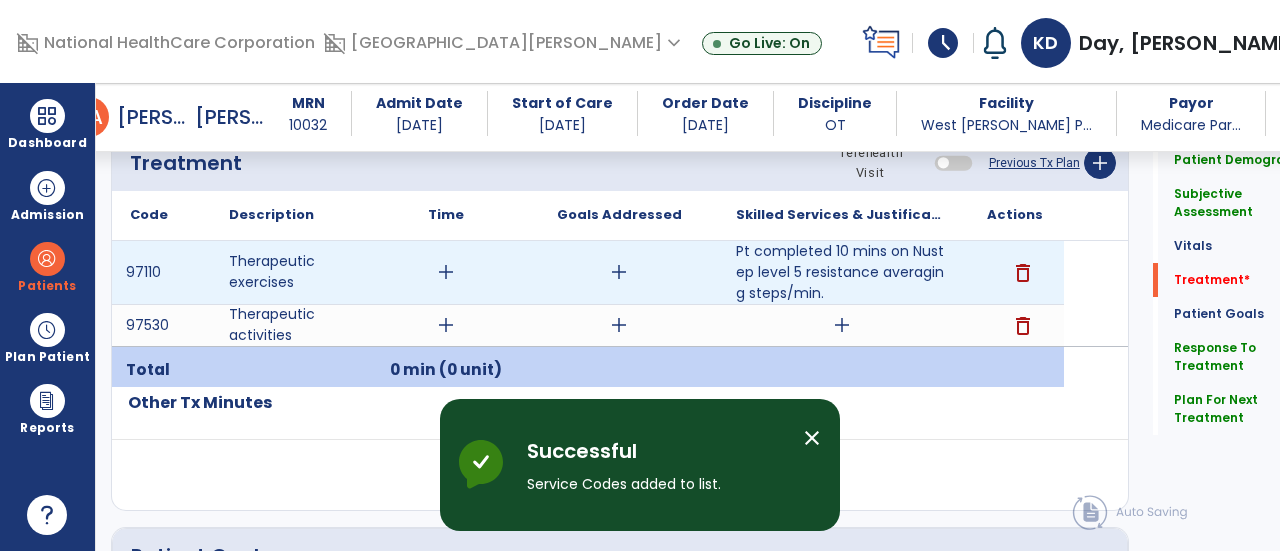 click on "add" at bounding box center [446, 272] 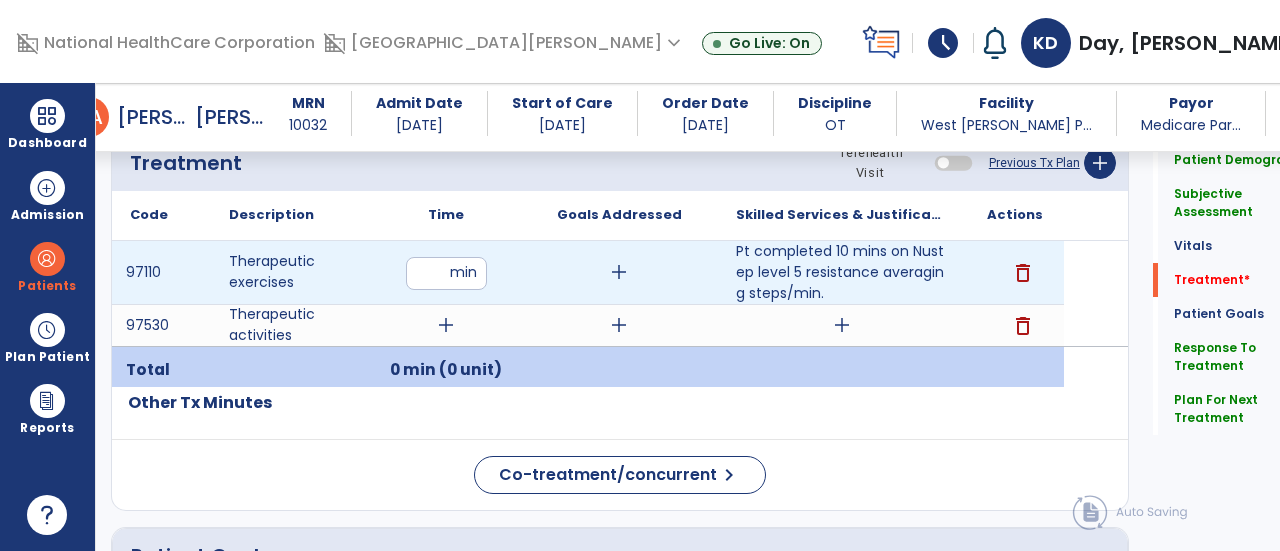 type on "**" 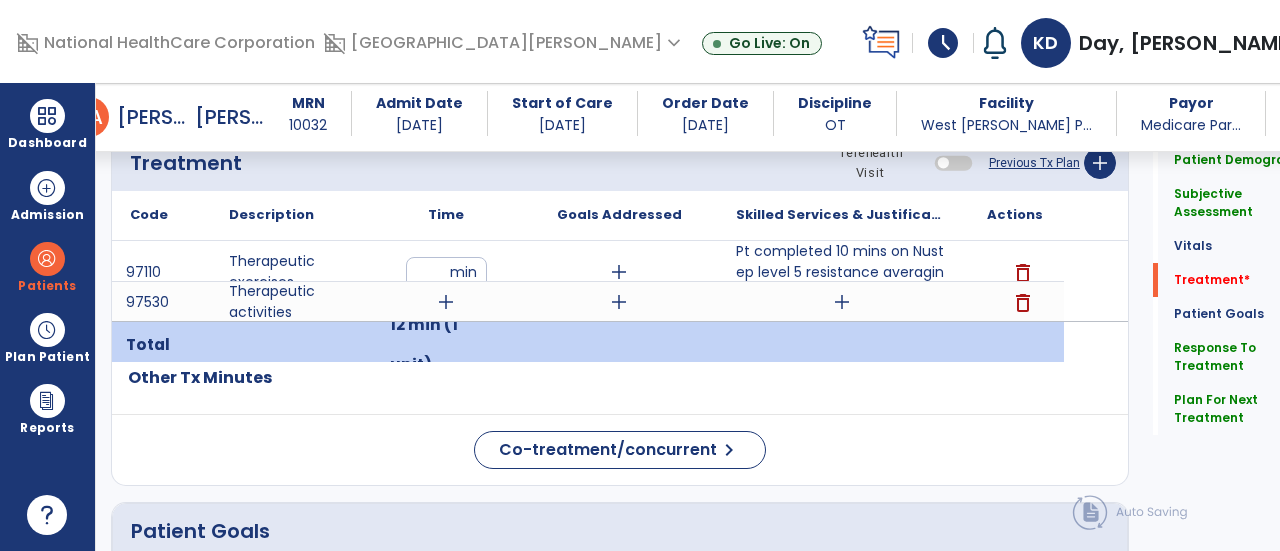 click on "add" at bounding box center (446, 302) 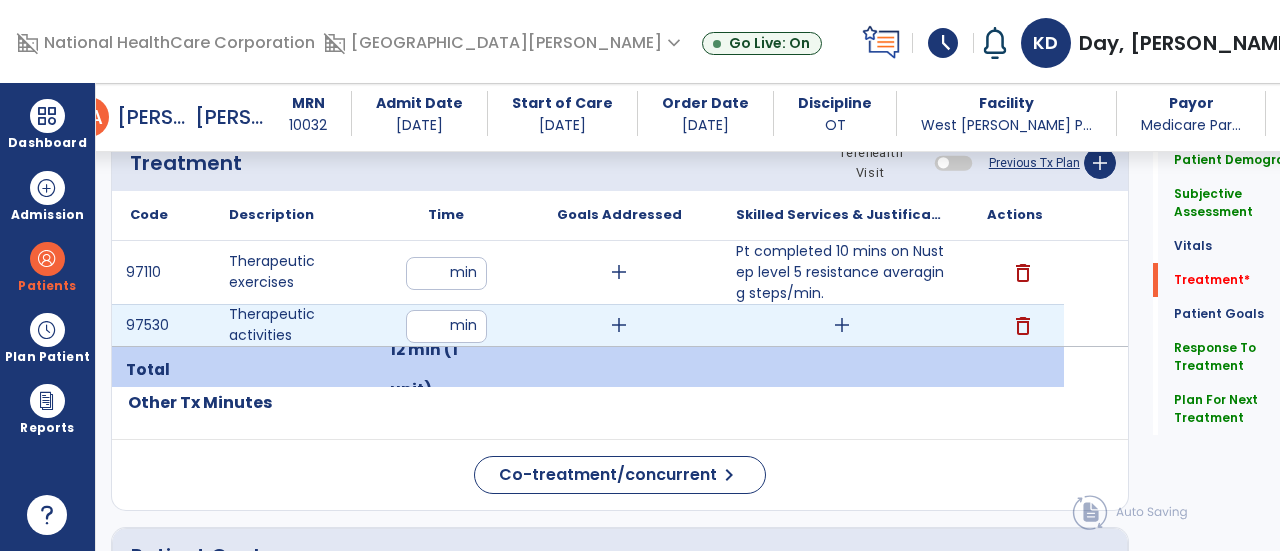 type on "**" 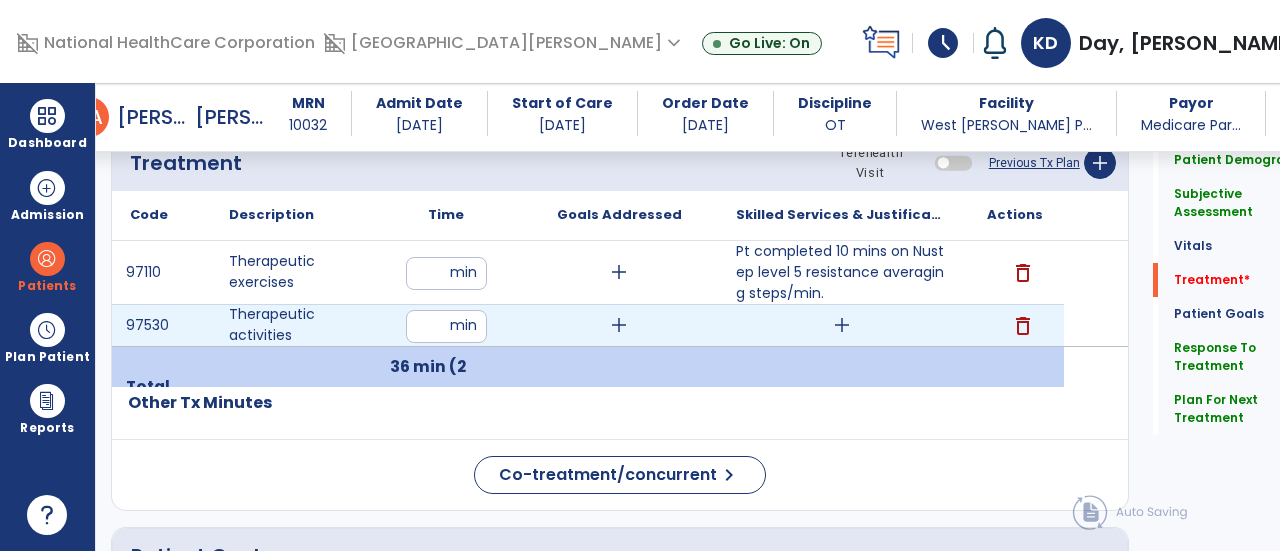 click on "add" at bounding box center [842, 325] 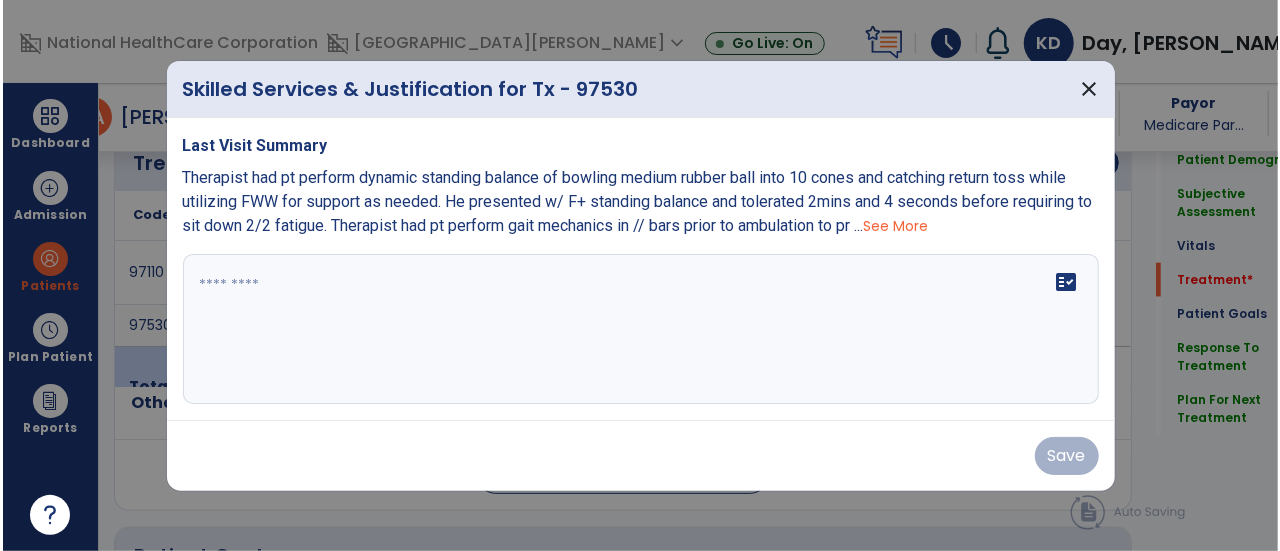 scroll, scrollTop: 1115, scrollLeft: 0, axis: vertical 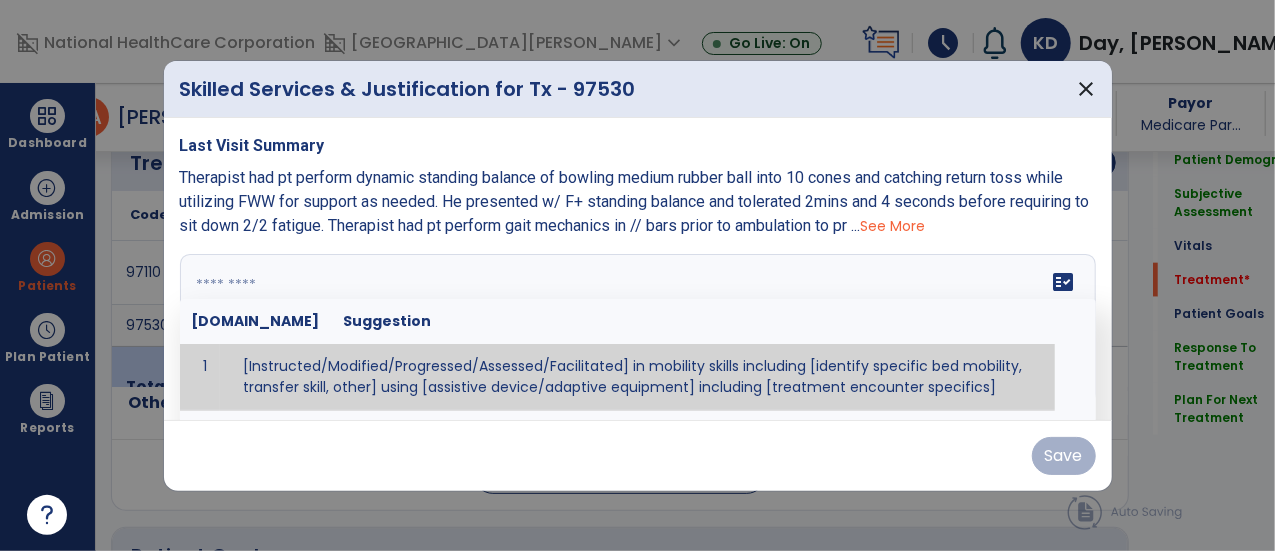 click at bounding box center [636, 329] 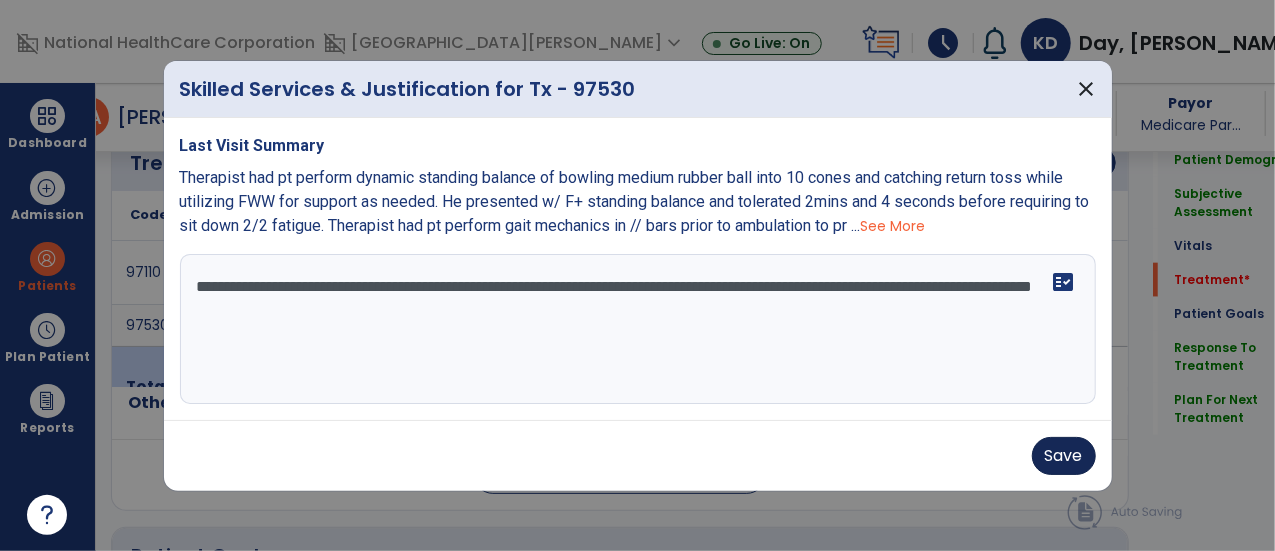 type on "**********" 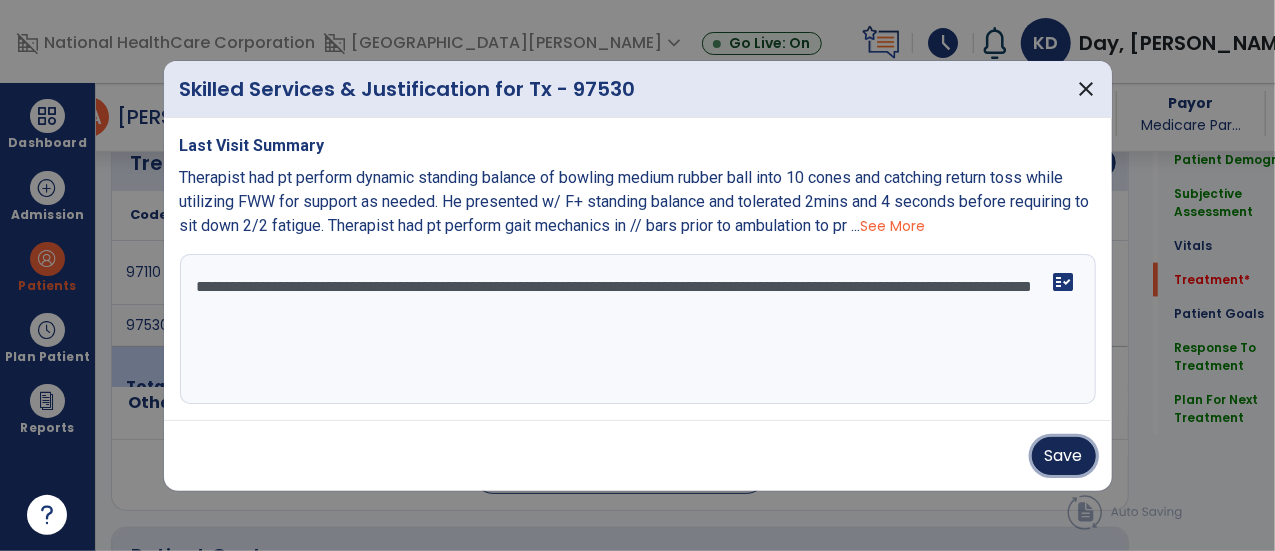 click on "Save" at bounding box center [1064, 456] 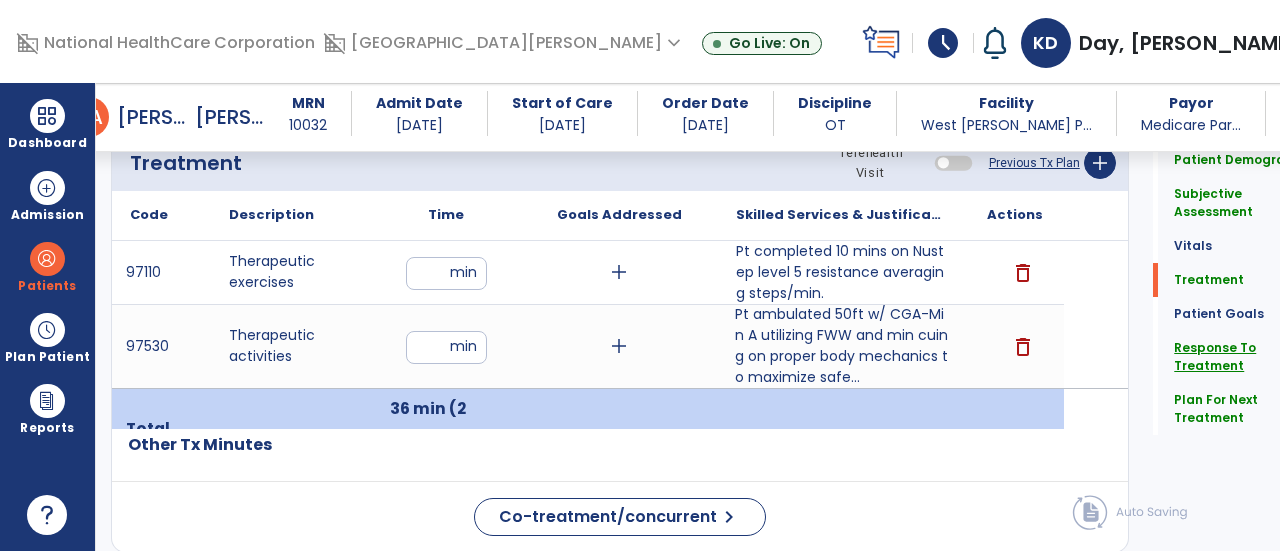 click on "Response To Treatment" 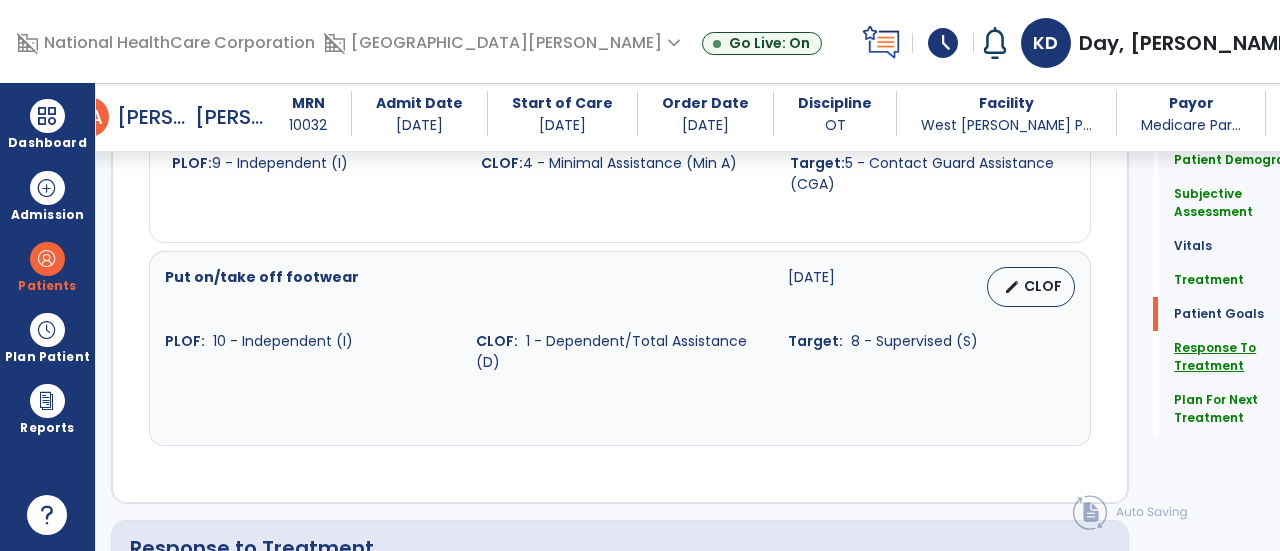 scroll, scrollTop: 2586, scrollLeft: 0, axis: vertical 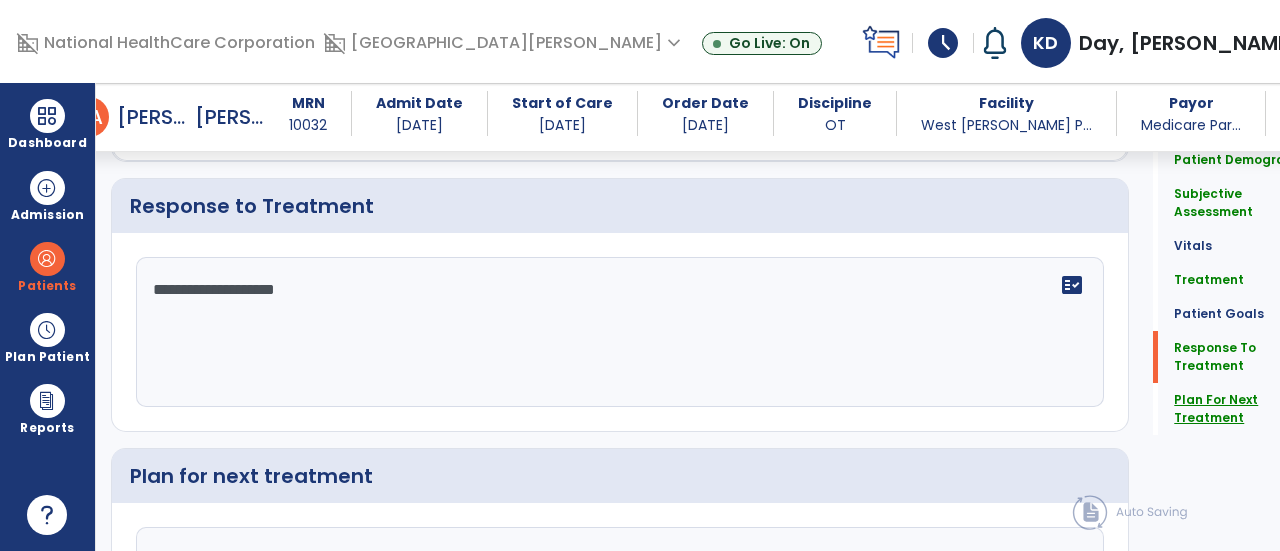click on "Plan For Next Treatment" 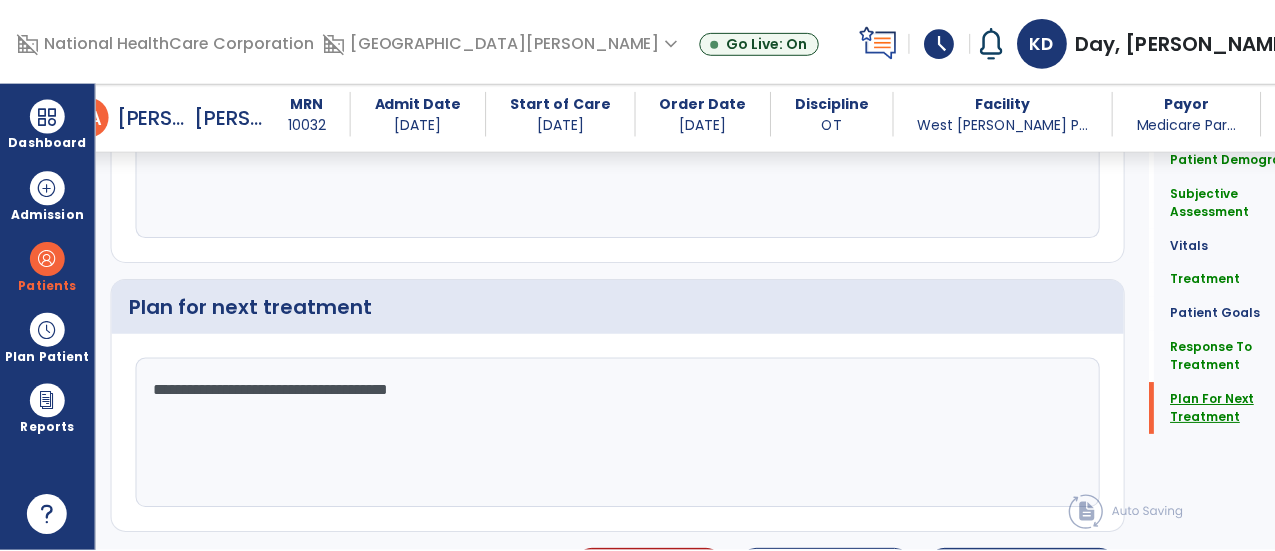 scroll, scrollTop: 2812, scrollLeft: 0, axis: vertical 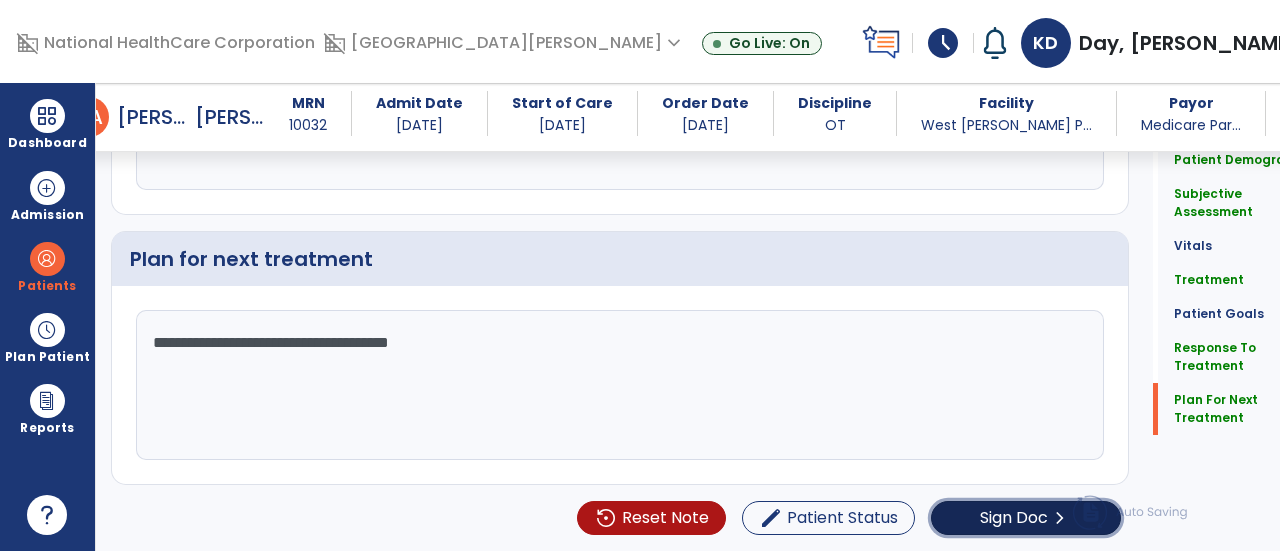 click on "Sign Doc" 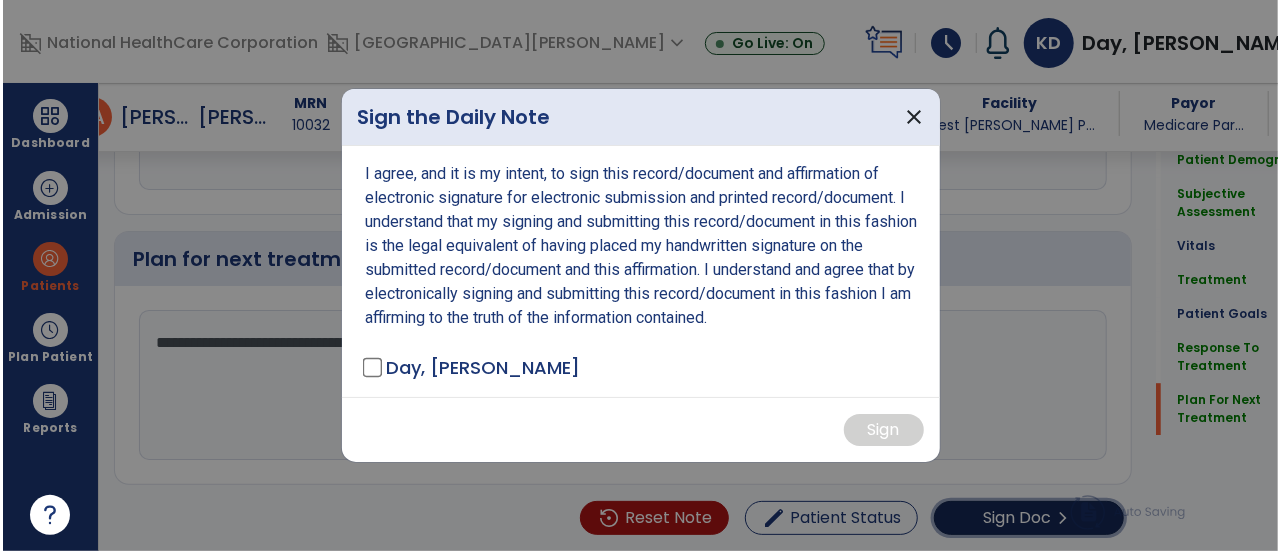 scroll, scrollTop: 2812, scrollLeft: 0, axis: vertical 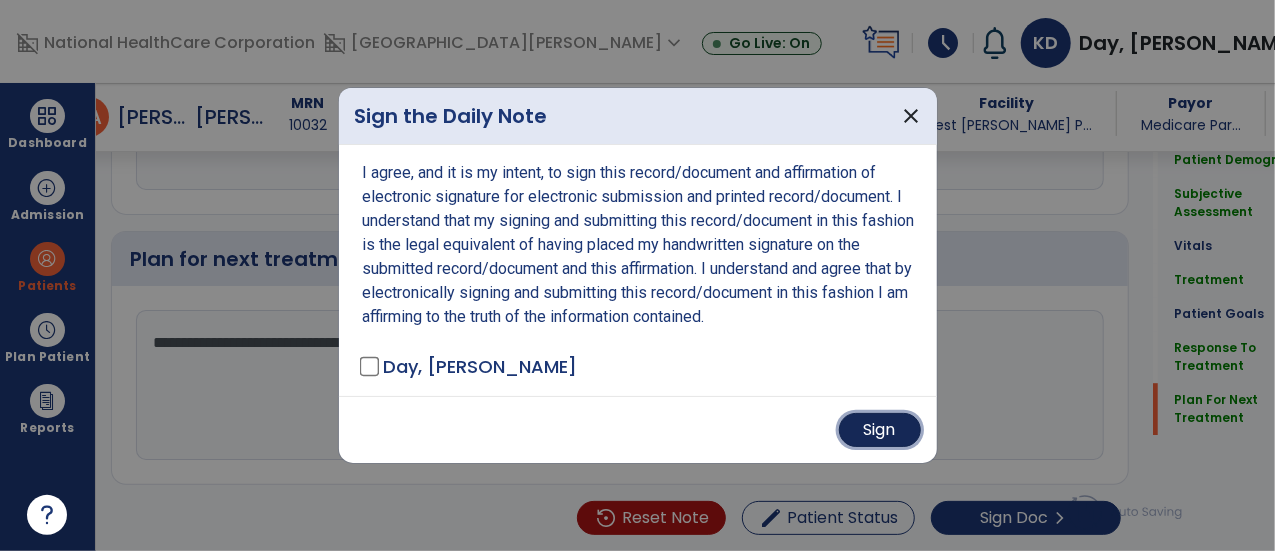click on "Sign" at bounding box center [880, 430] 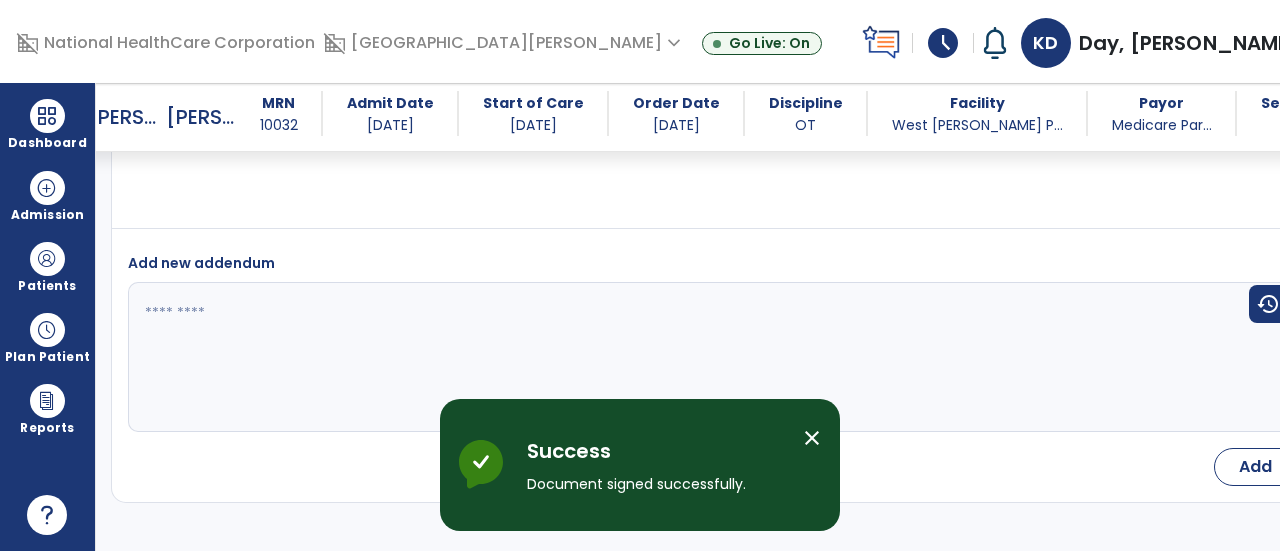 scroll, scrollTop: 3945, scrollLeft: 0, axis: vertical 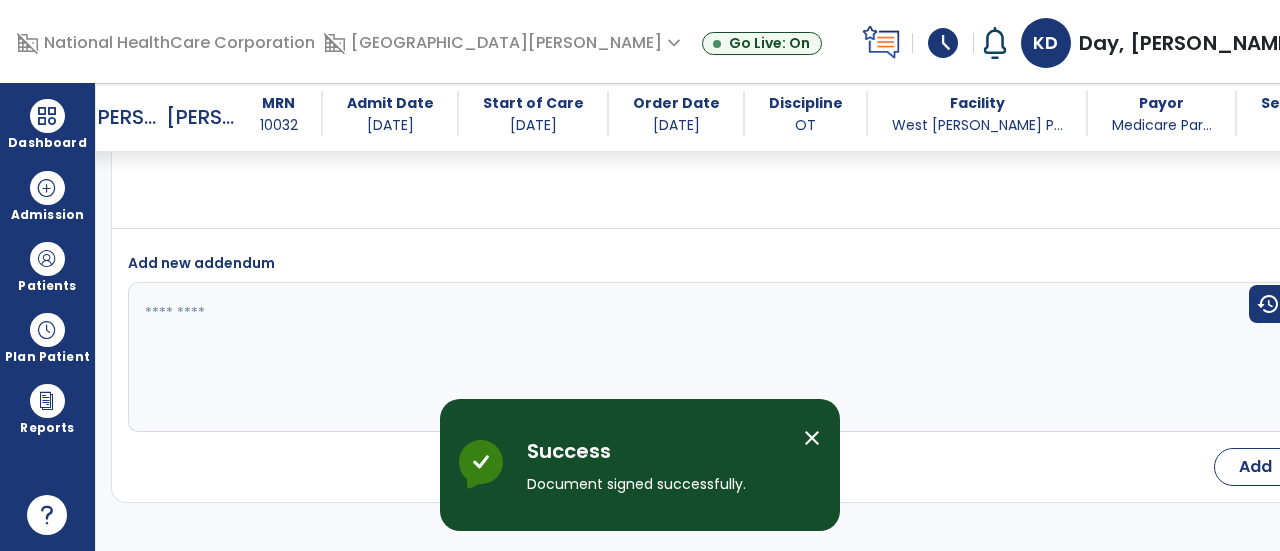 select on "*" 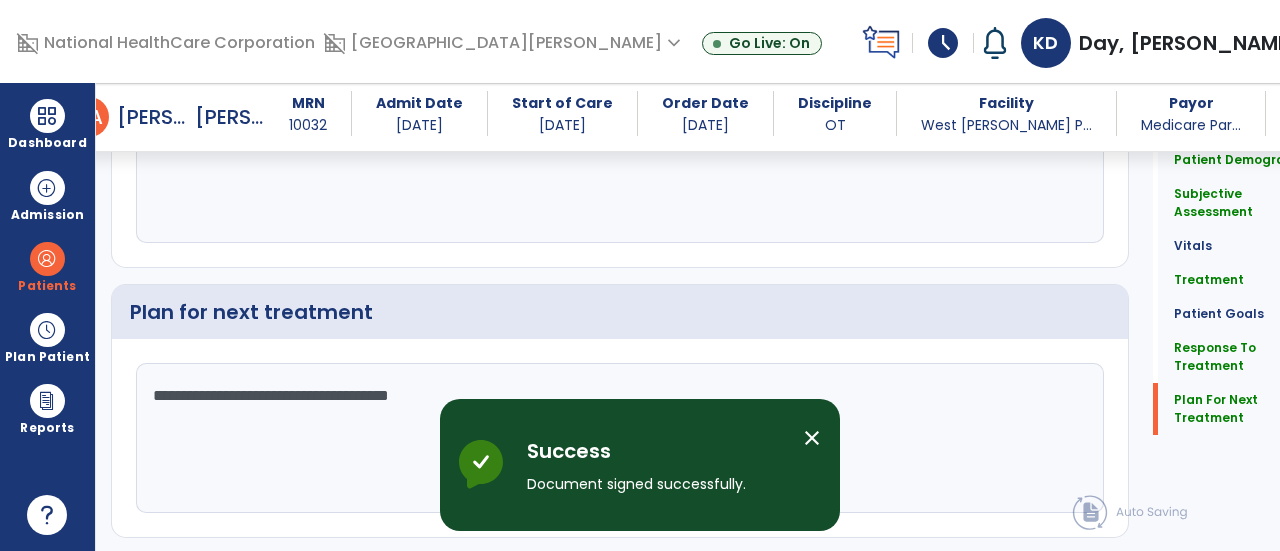 scroll, scrollTop: 2812, scrollLeft: 0, axis: vertical 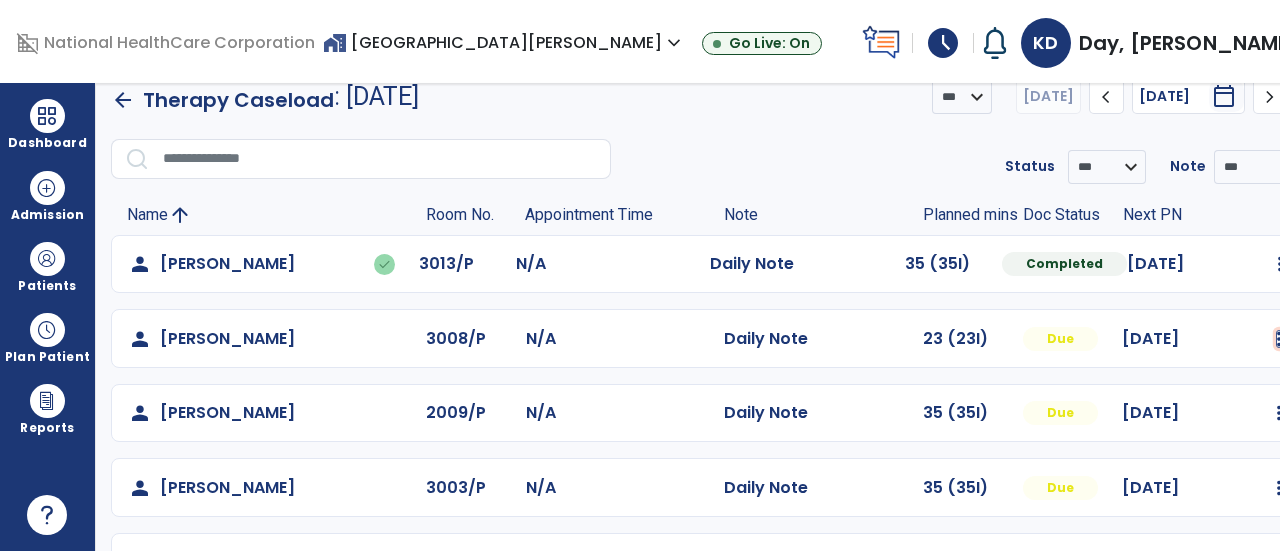 click at bounding box center (1280, 264) 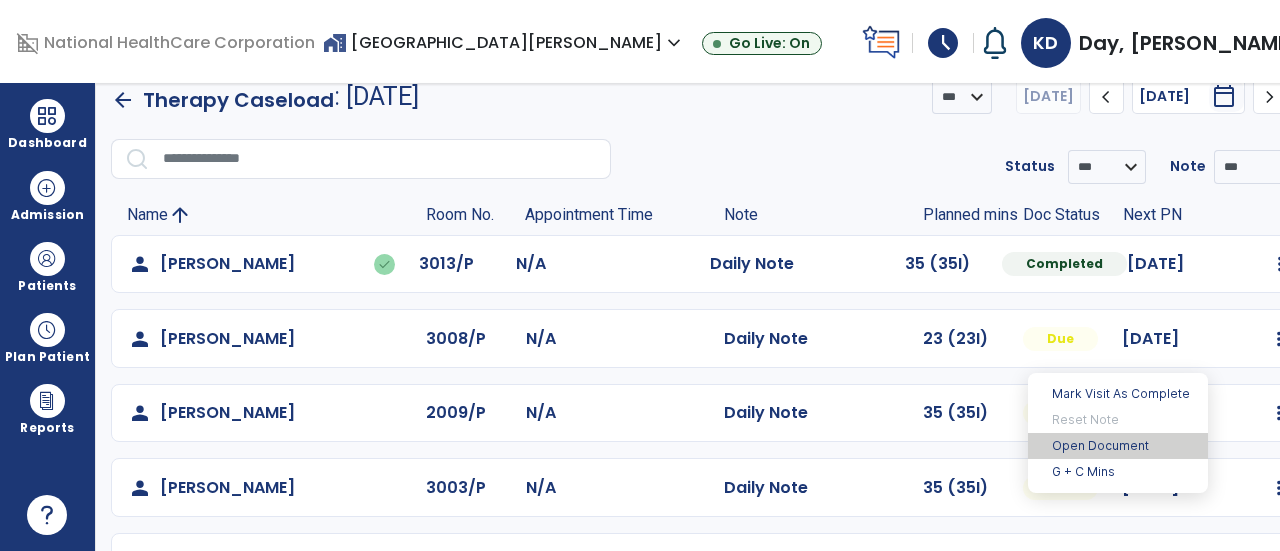 click on "Open Document" at bounding box center (1118, 446) 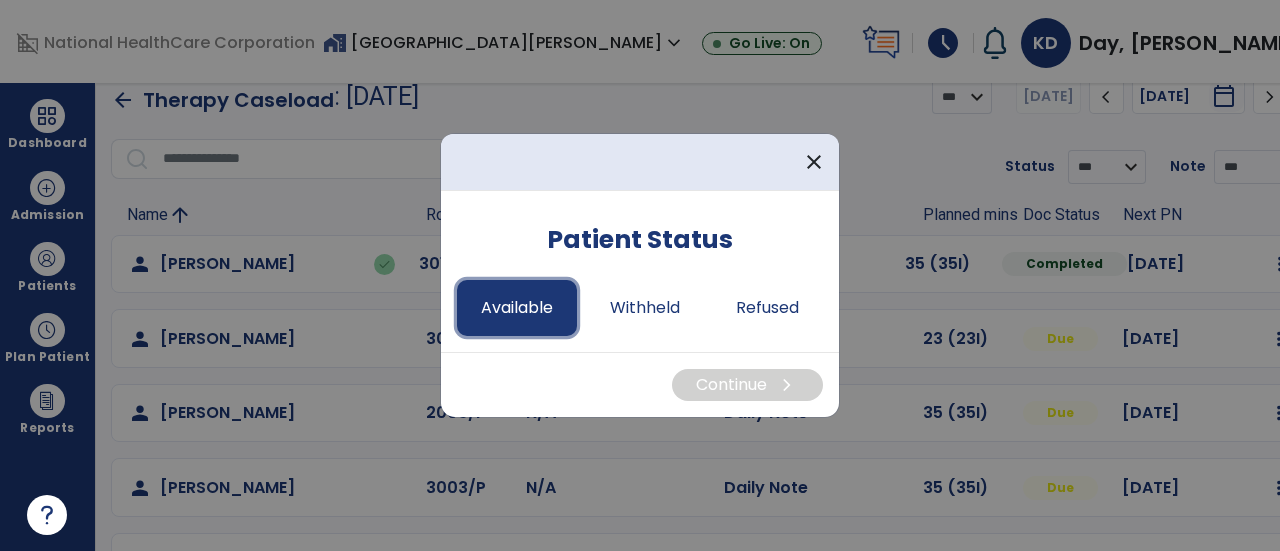 click on "Available" at bounding box center [517, 308] 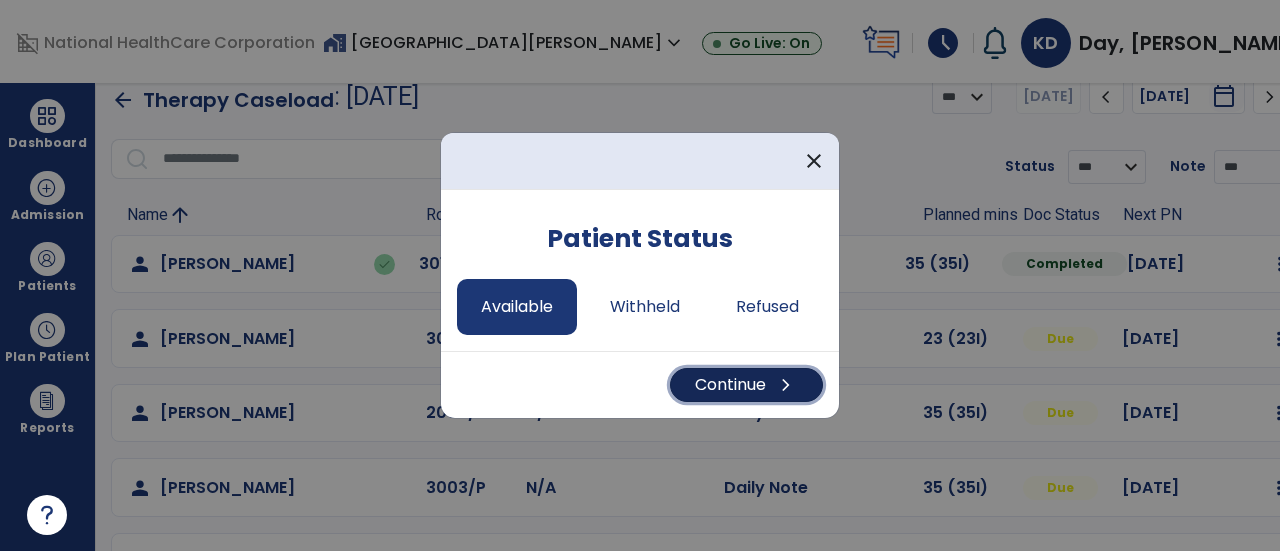 click on "Continue   chevron_right" at bounding box center [746, 385] 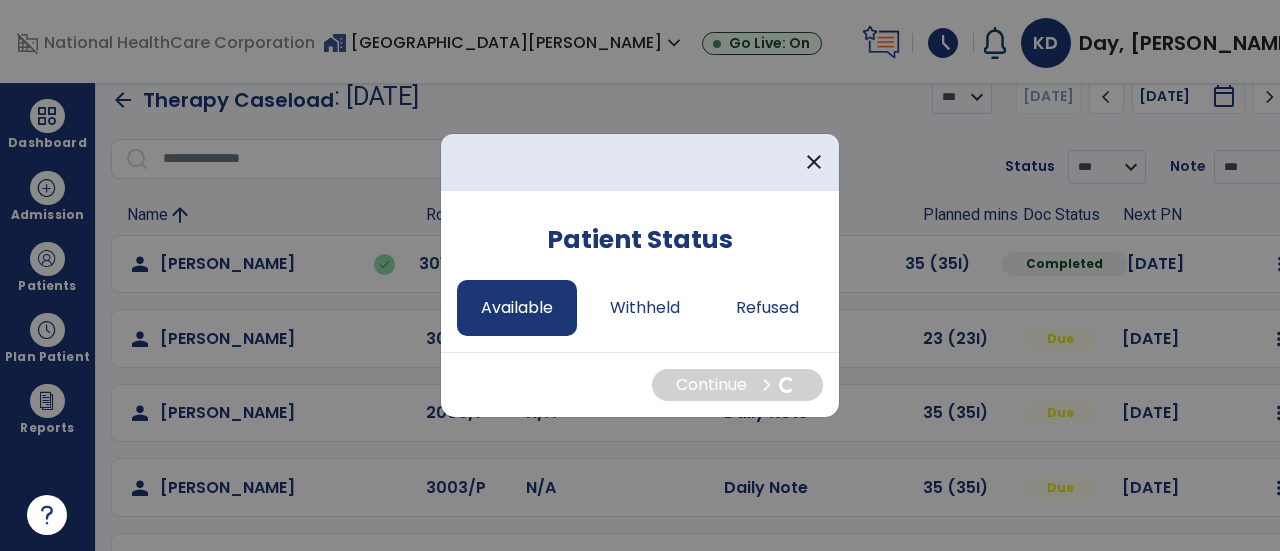 select on "*" 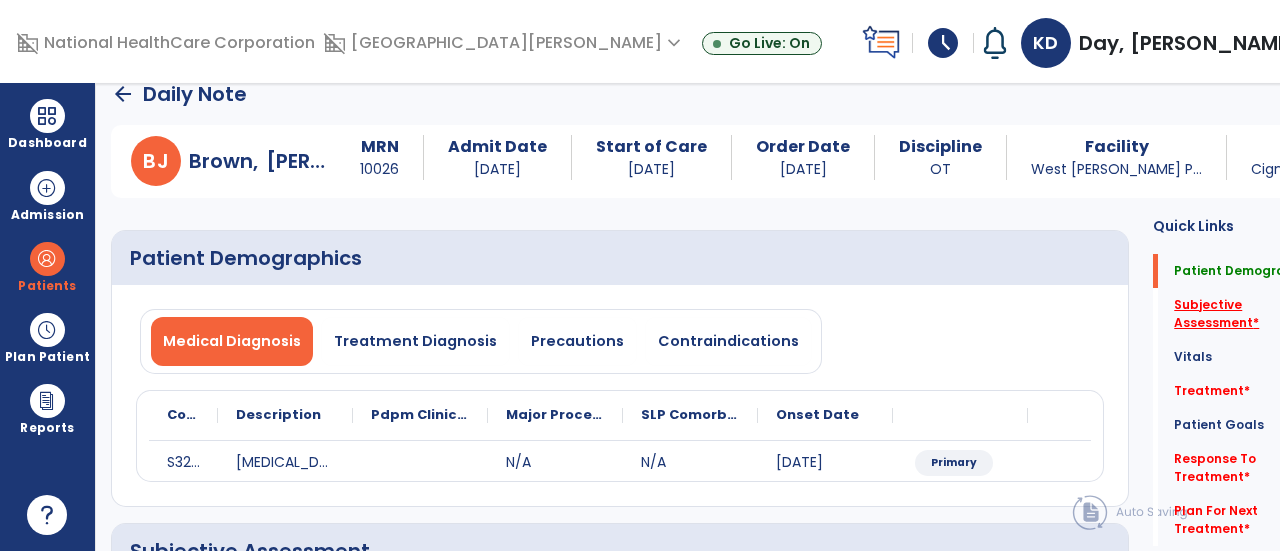 click on "Subjective Assessment   *" 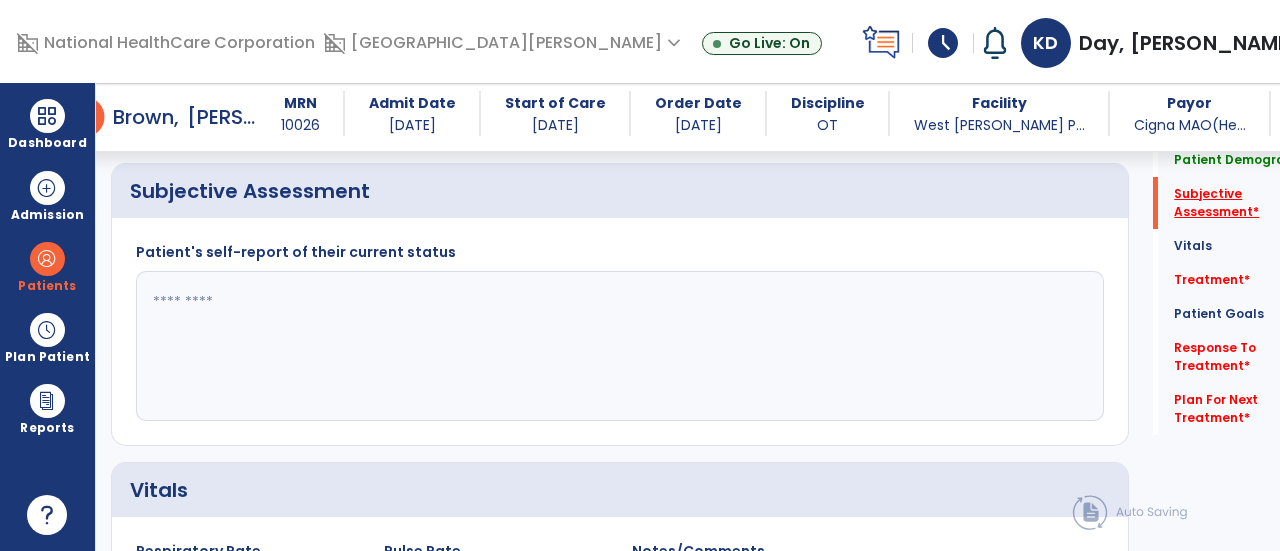 scroll, scrollTop: 369, scrollLeft: 0, axis: vertical 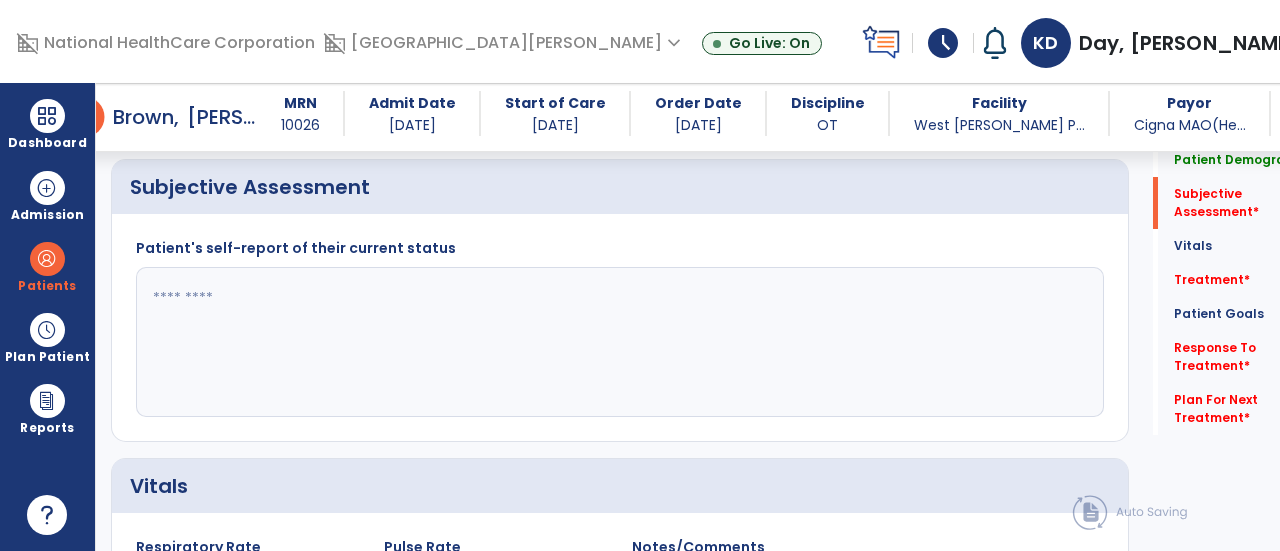 click 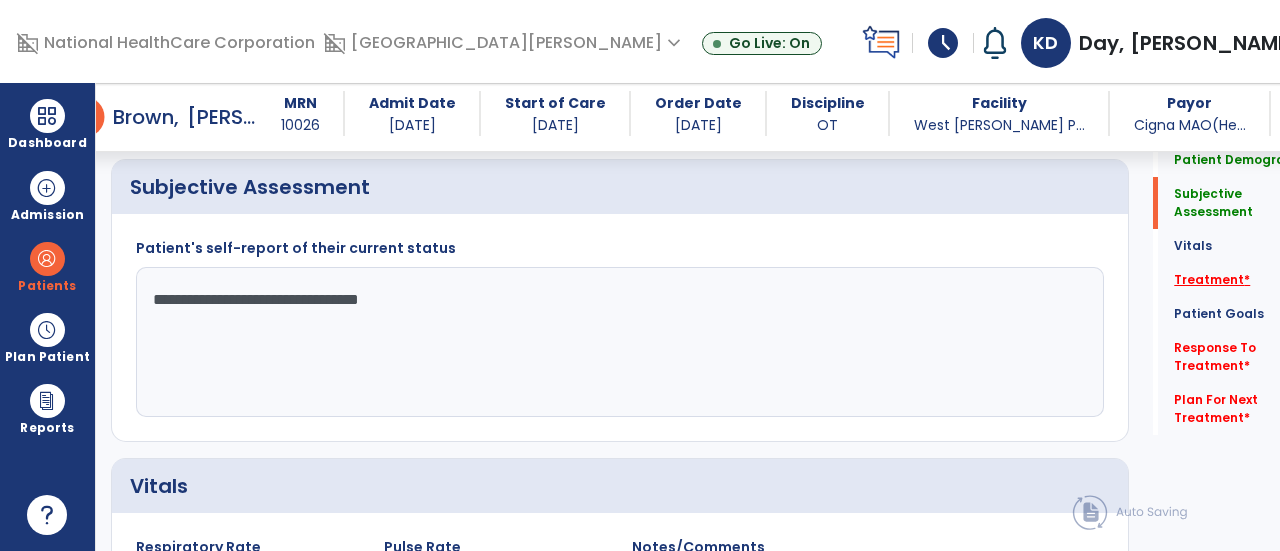 type on "**********" 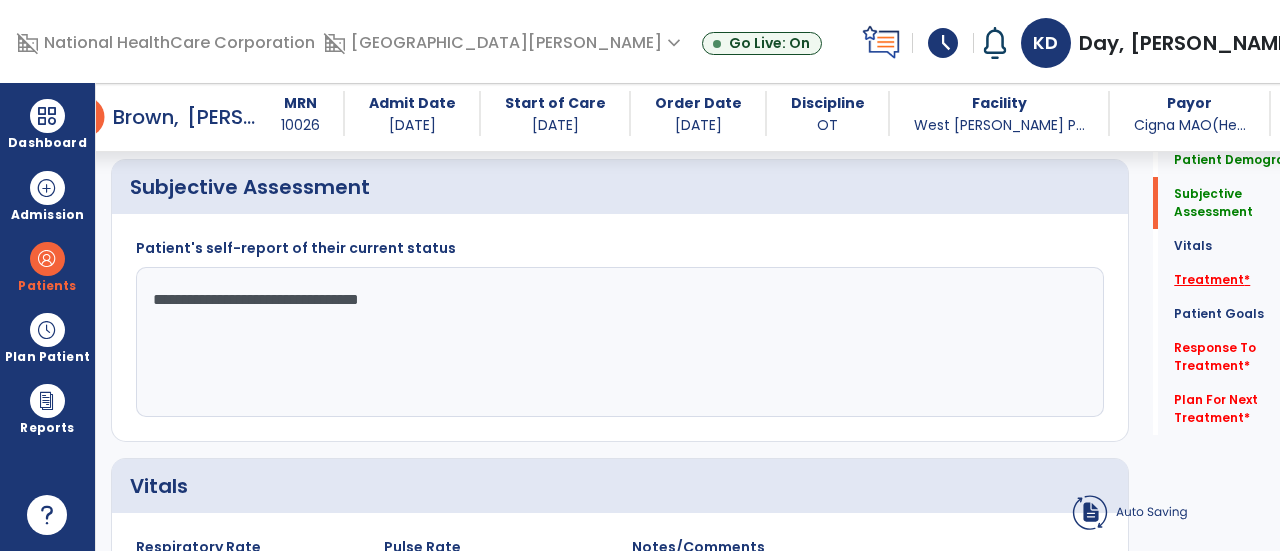 click on "Treatment   *" 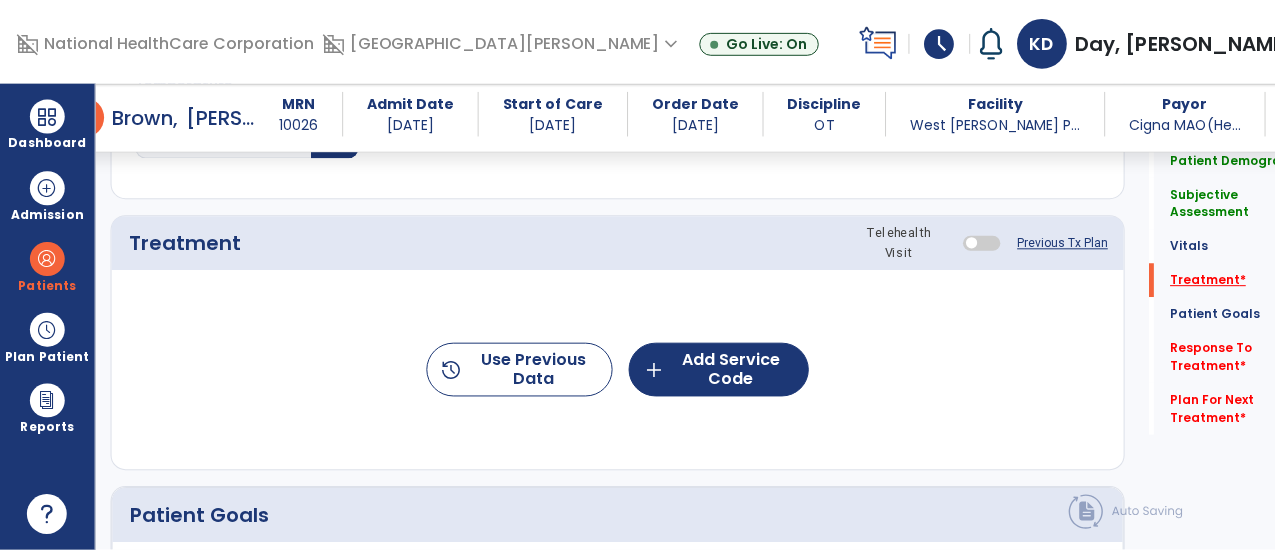 scroll, scrollTop: 1057, scrollLeft: 0, axis: vertical 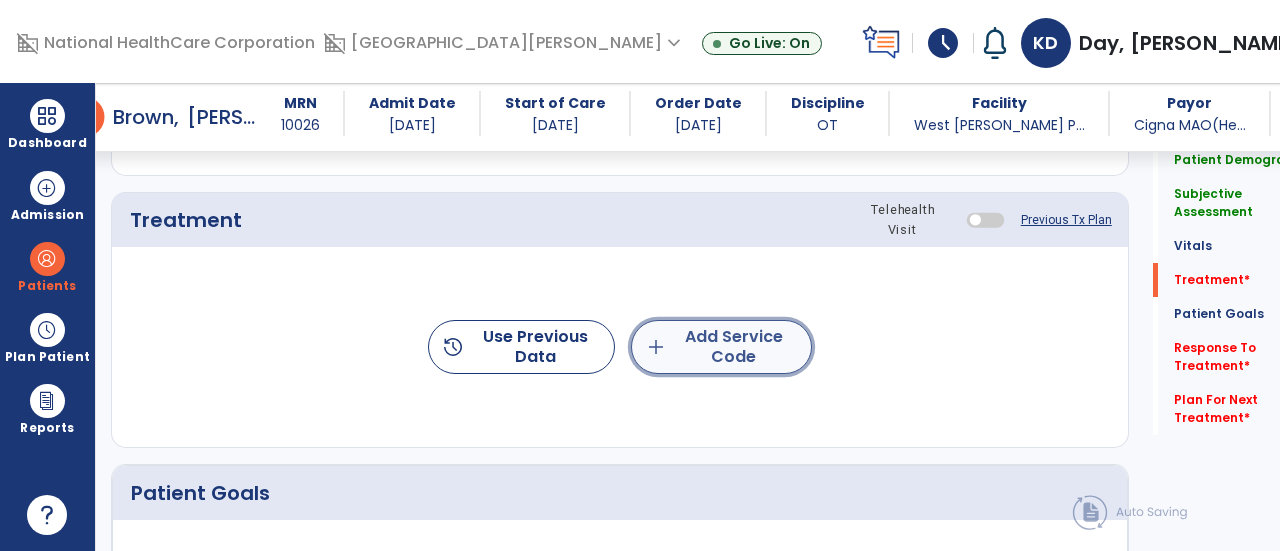 click on "add  Add Service Code" 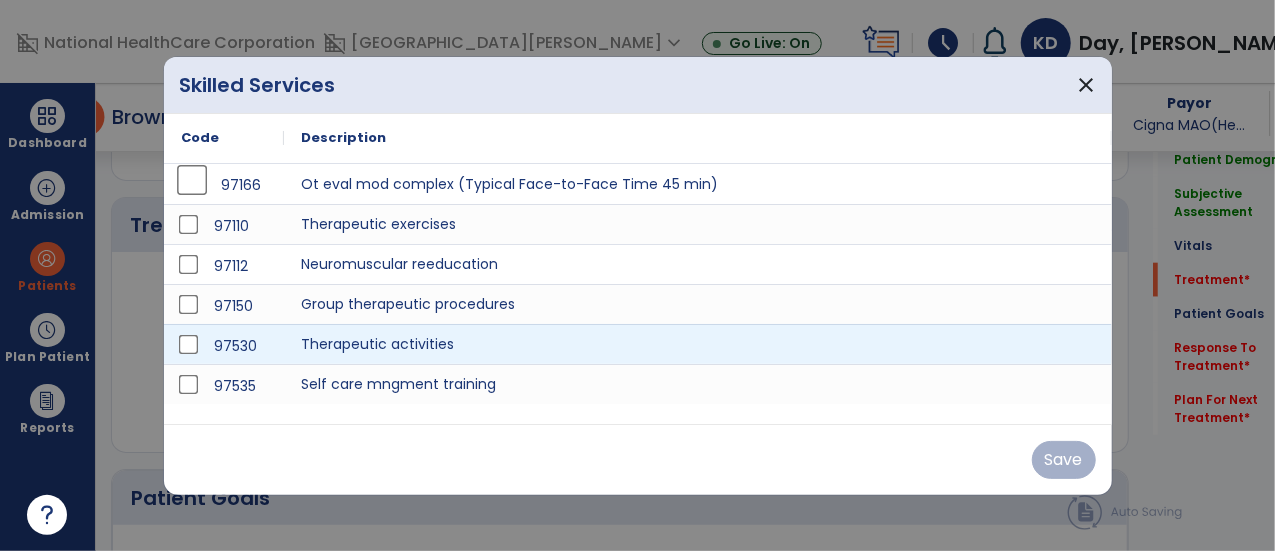 scroll, scrollTop: 1057, scrollLeft: 0, axis: vertical 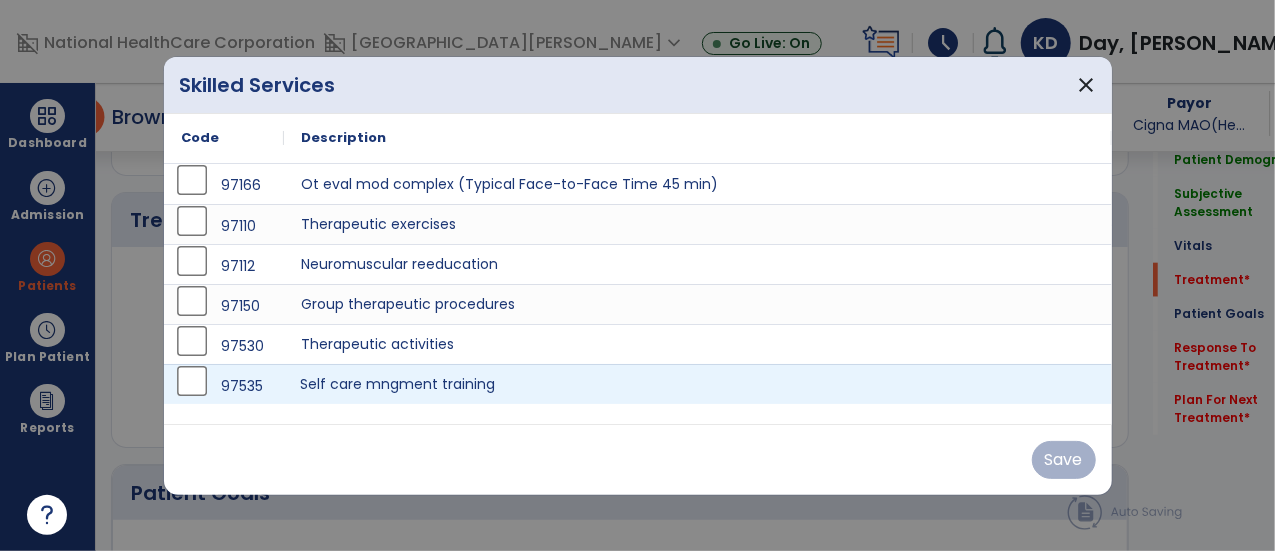 click on "Self care mngment training" at bounding box center (698, 384) 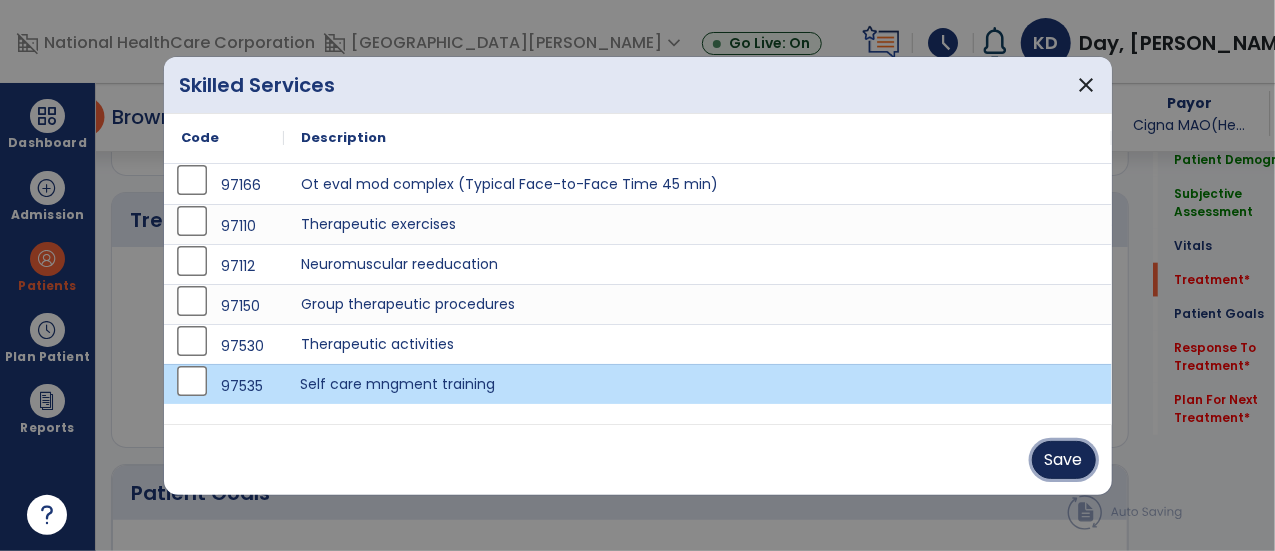 click on "Save" at bounding box center (1064, 460) 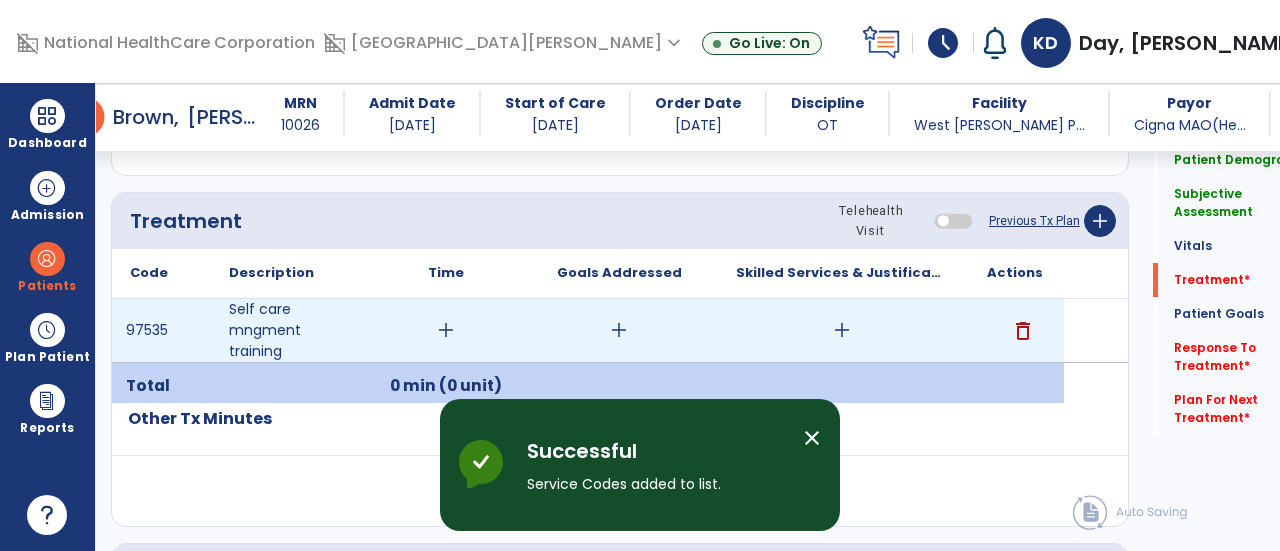 click on "add" at bounding box center [842, 330] 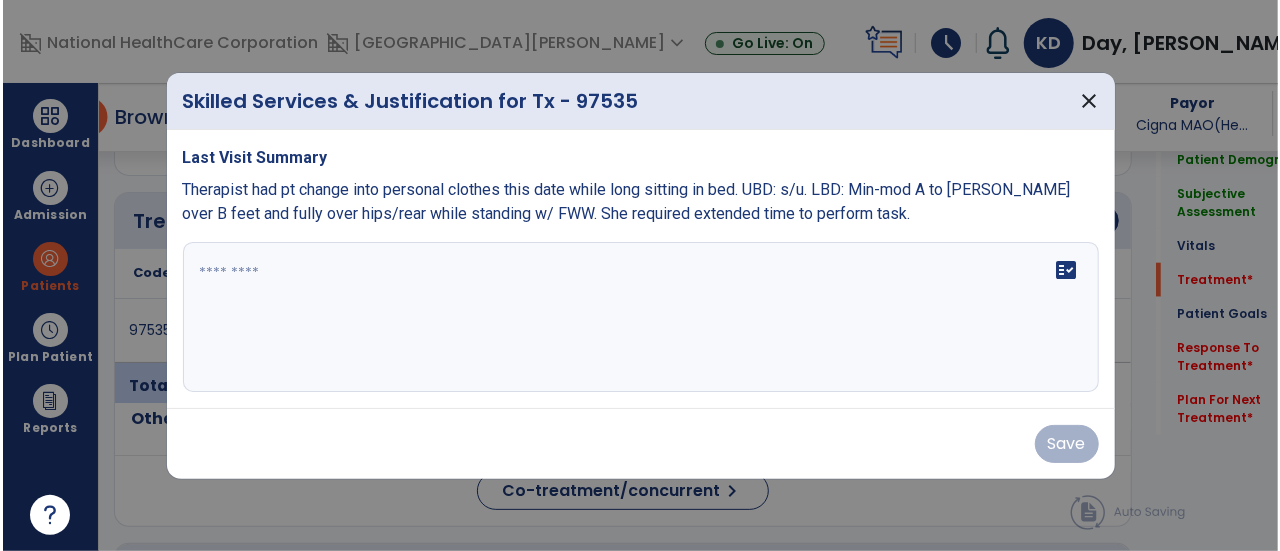 scroll, scrollTop: 1057, scrollLeft: 0, axis: vertical 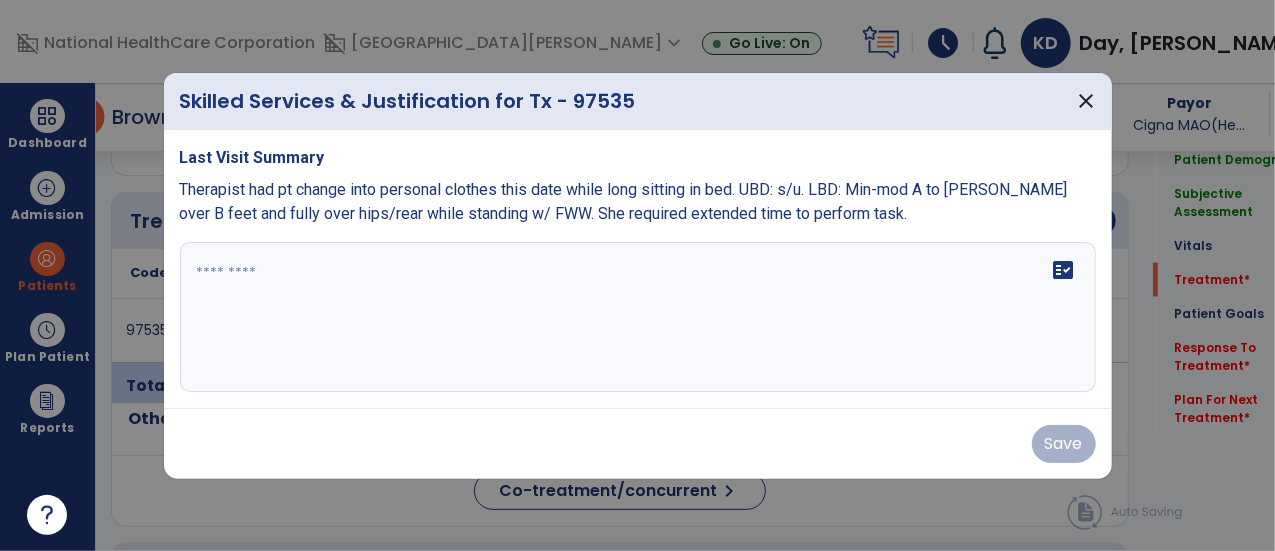 click on "fact_check" at bounding box center [638, 317] 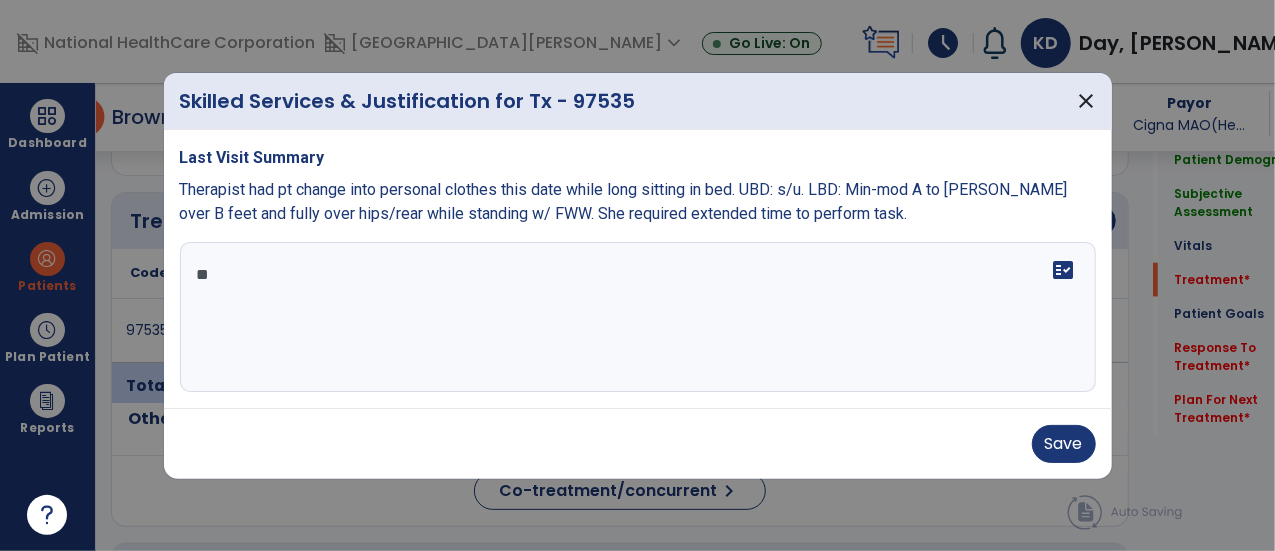 type on "*" 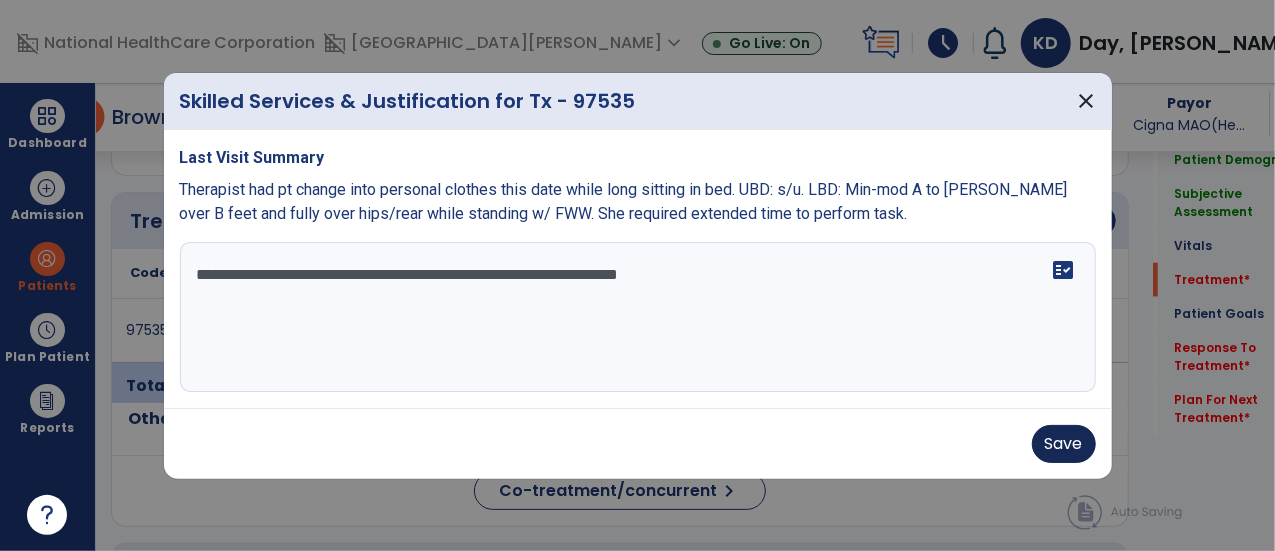 type on "**********" 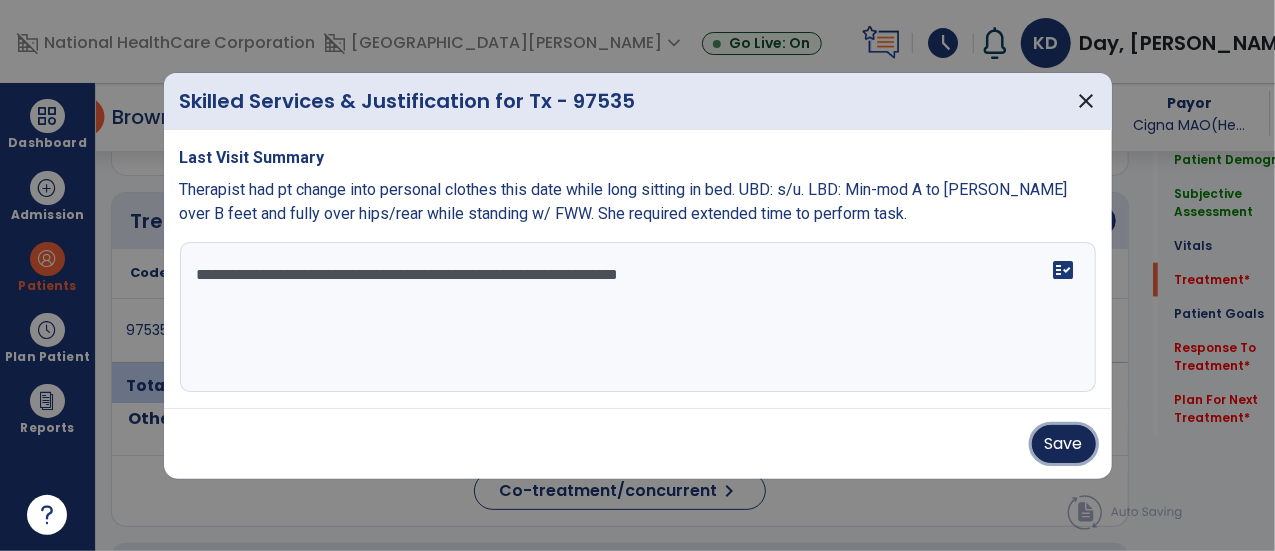 click on "Save" at bounding box center (1064, 444) 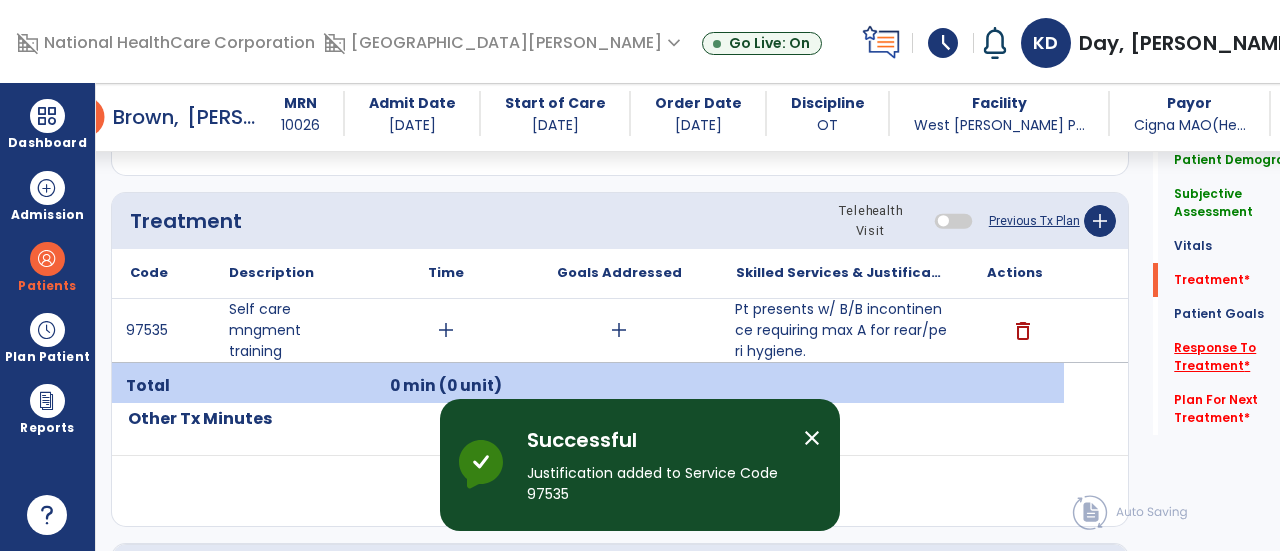 click on "Response To Treatment   *" 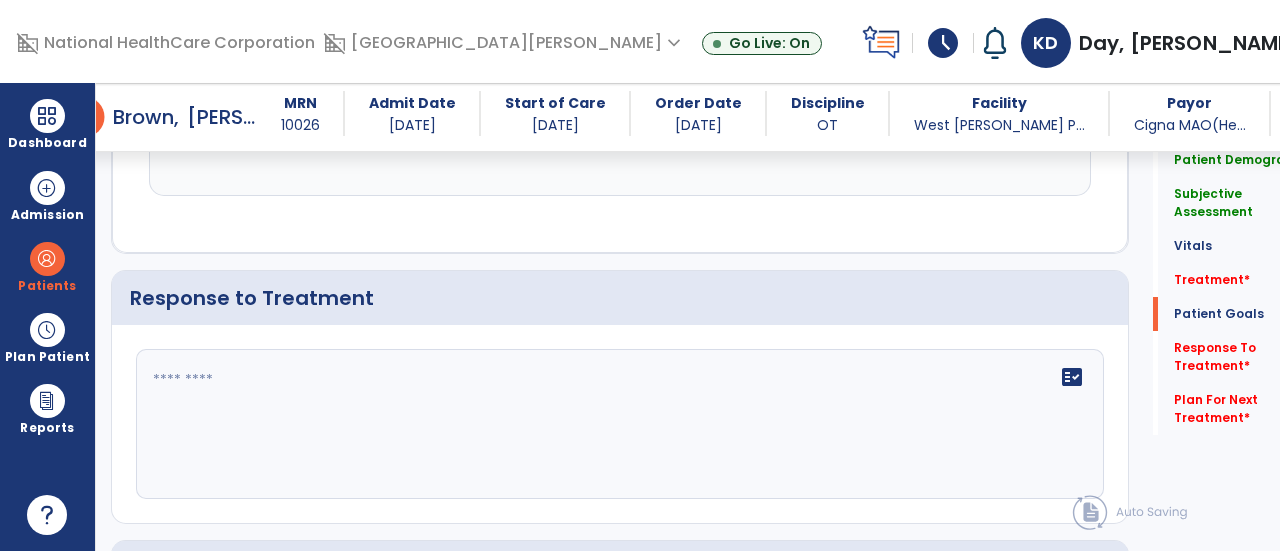 scroll, scrollTop: 2663, scrollLeft: 0, axis: vertical 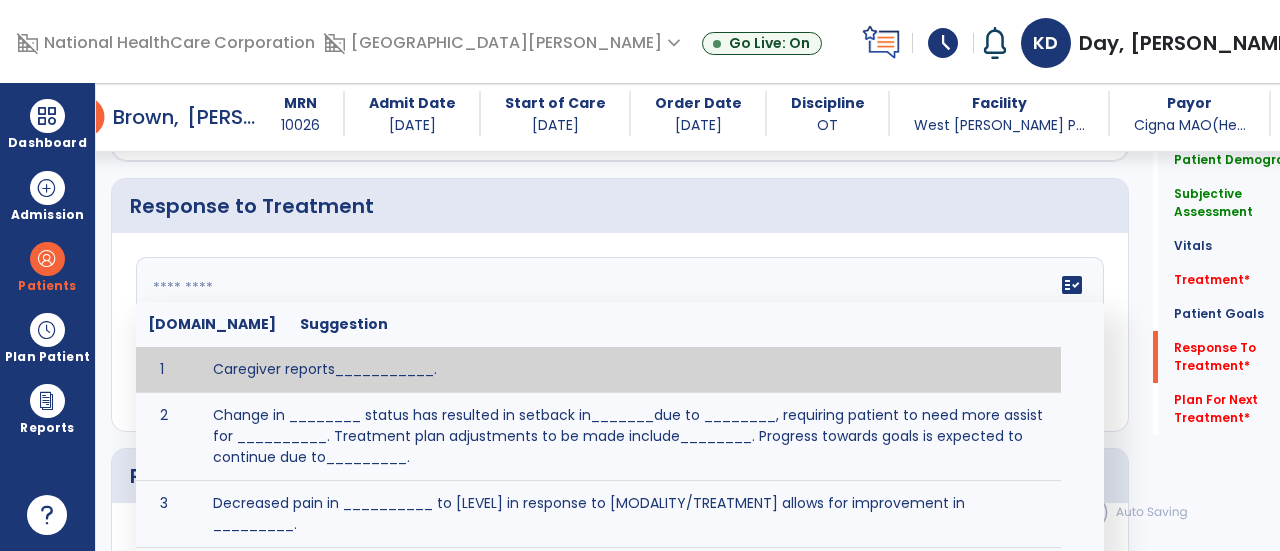 click 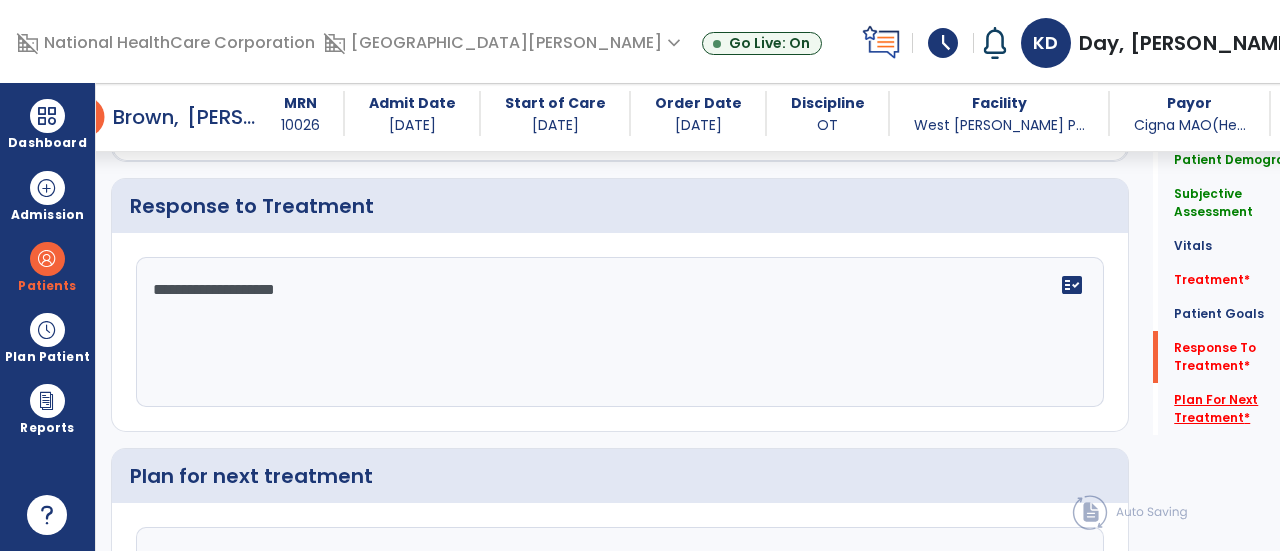 type on "**********" 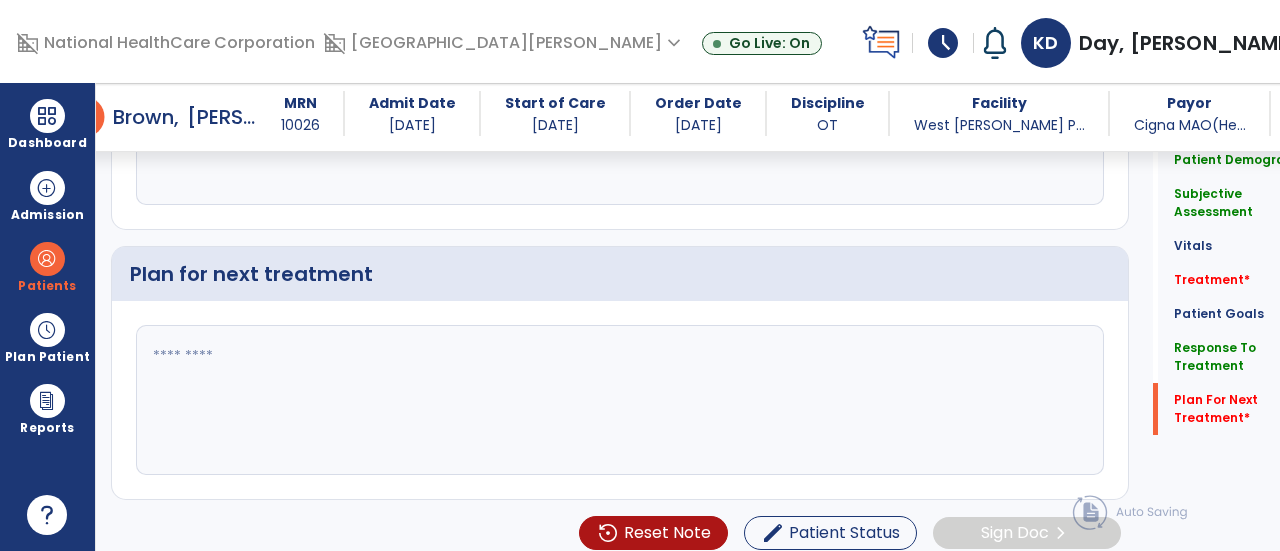 scroll, scrollTop: 2866, scrollLeft: 0, axis: vertical 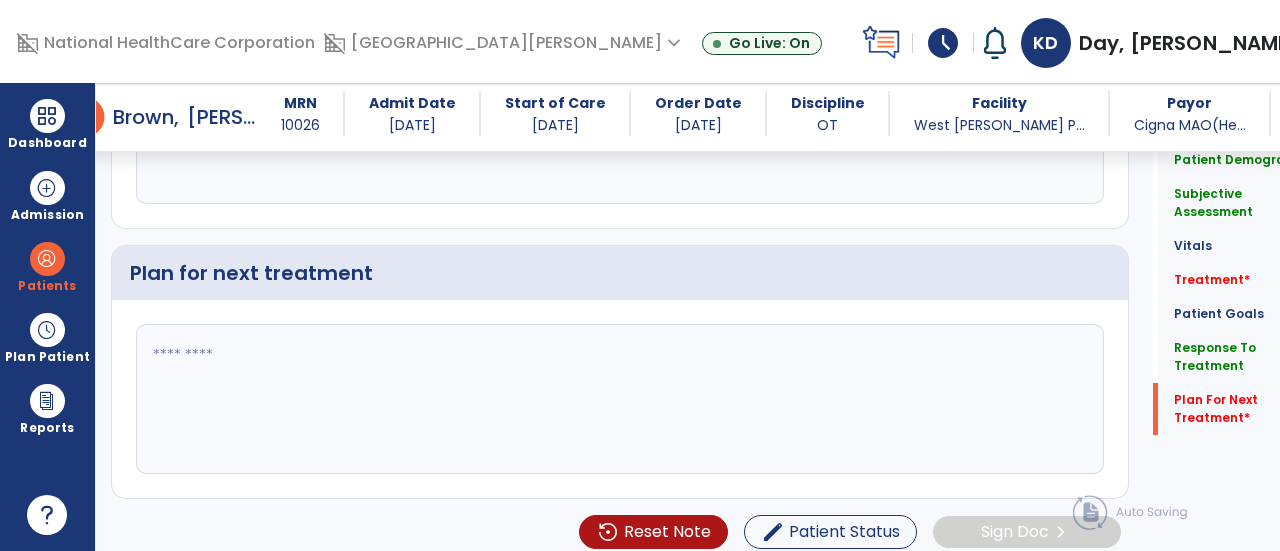 click 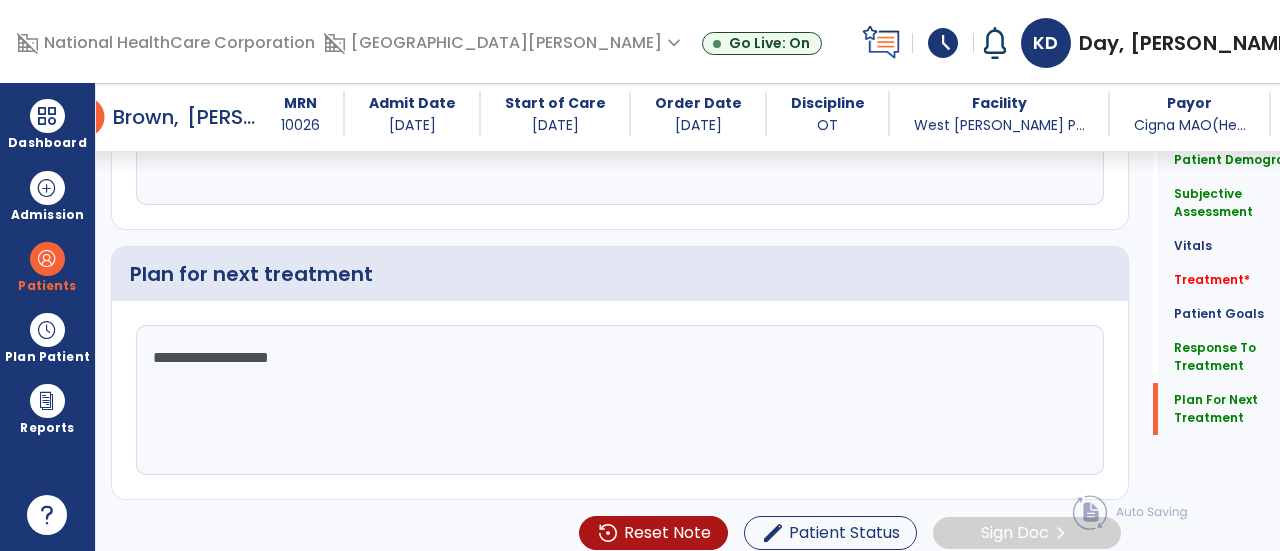 scroll, scrollTop: 2866, scrollLeft: 0, axis: vertical 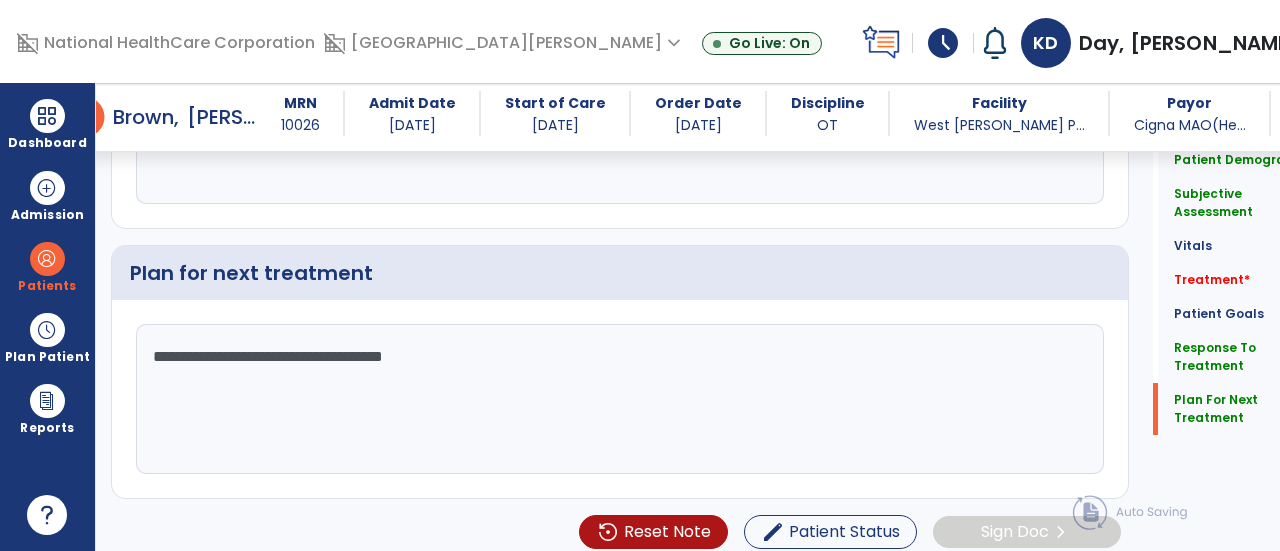 type on "**********" 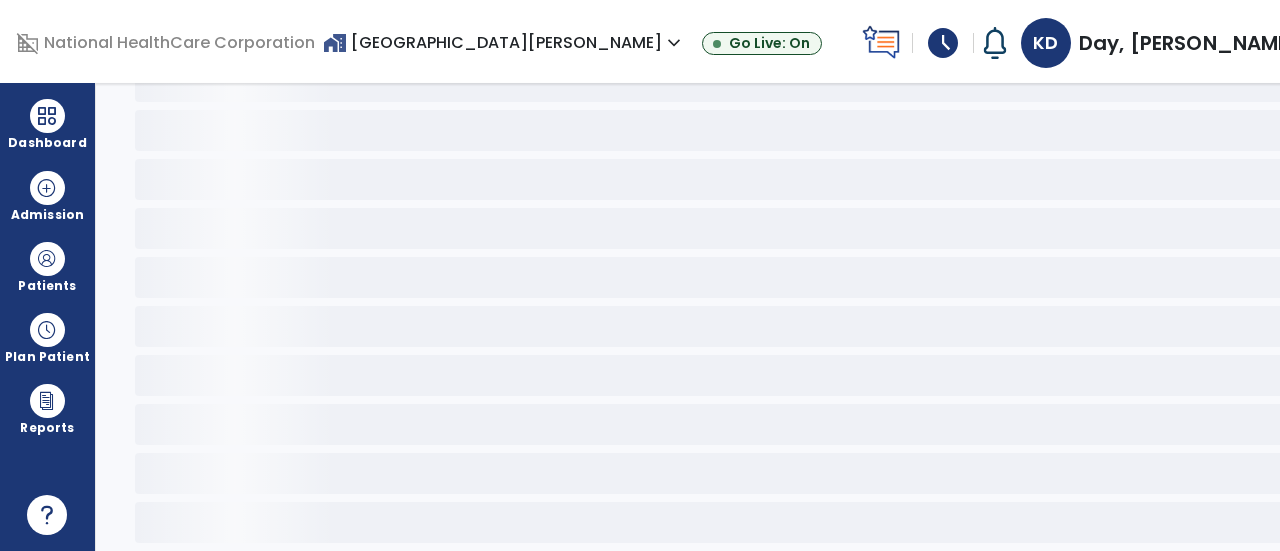 scroll, scrollTop: 108, scrollLeft: 0, axis: vertical 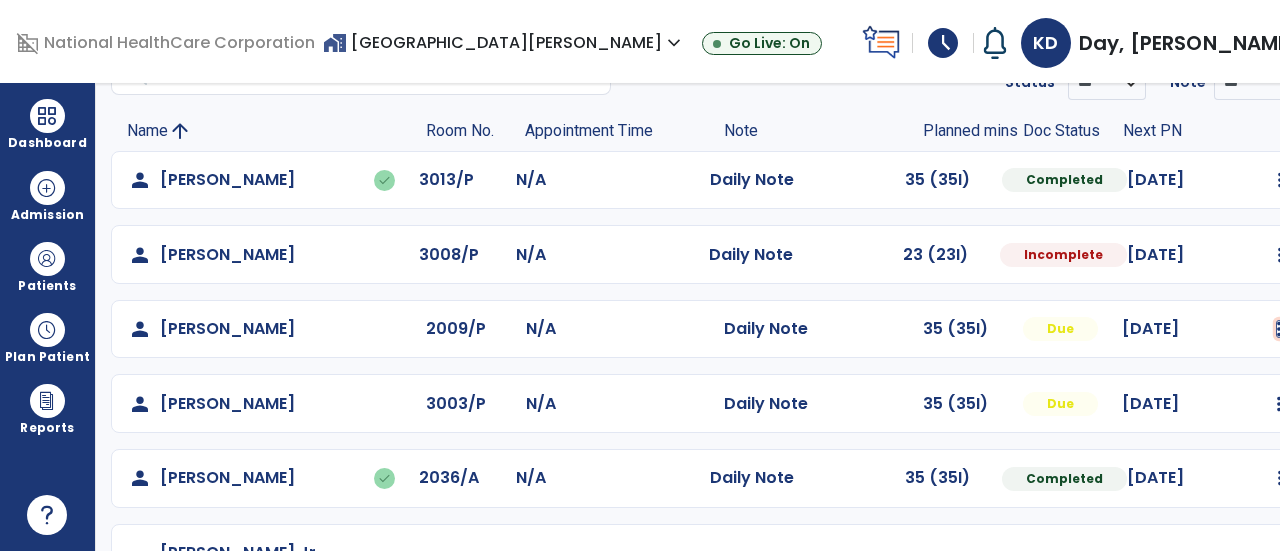 click at bounding box center [1280, 180] 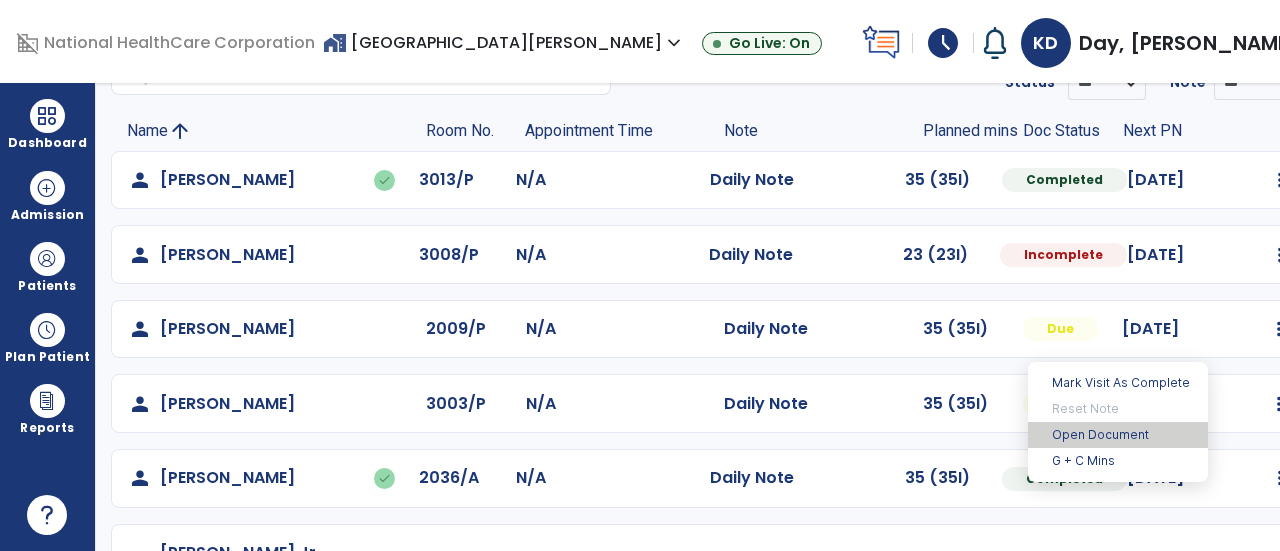 click on "Open Document" at bounding box center (1118, 435) 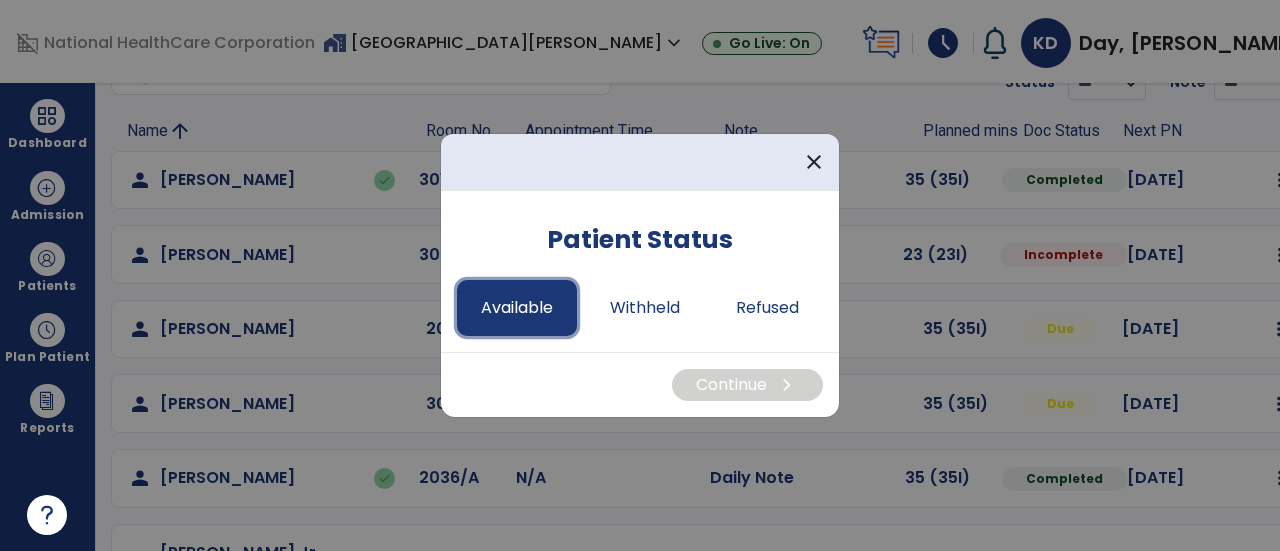 click on "Available" at bounding box center [517, 308] 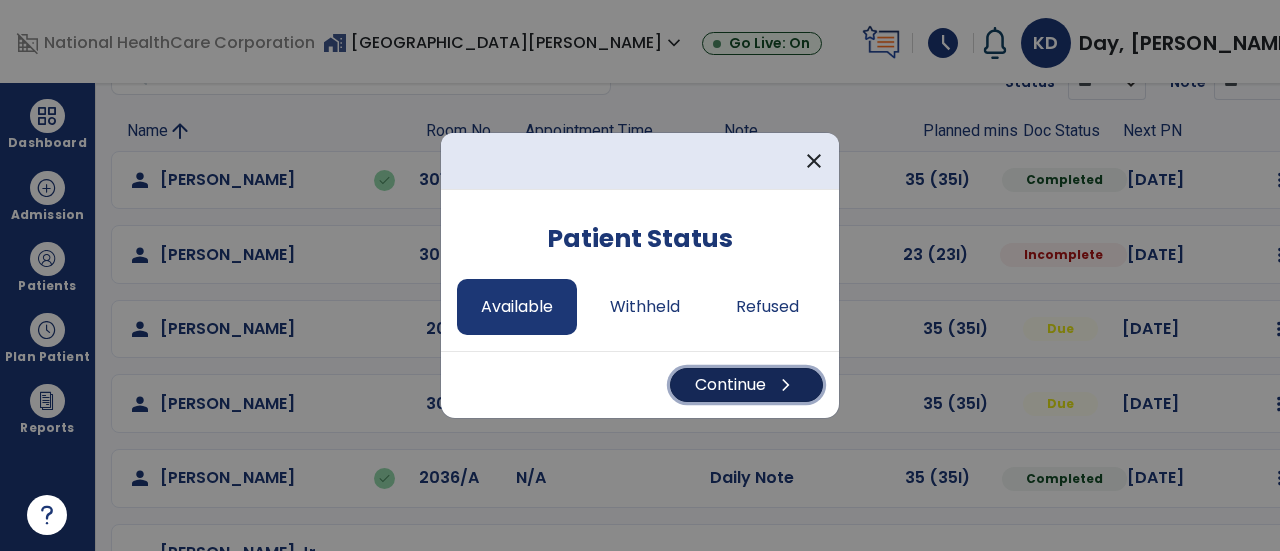 click on "chevron_right" at bounding box center [786, 385] 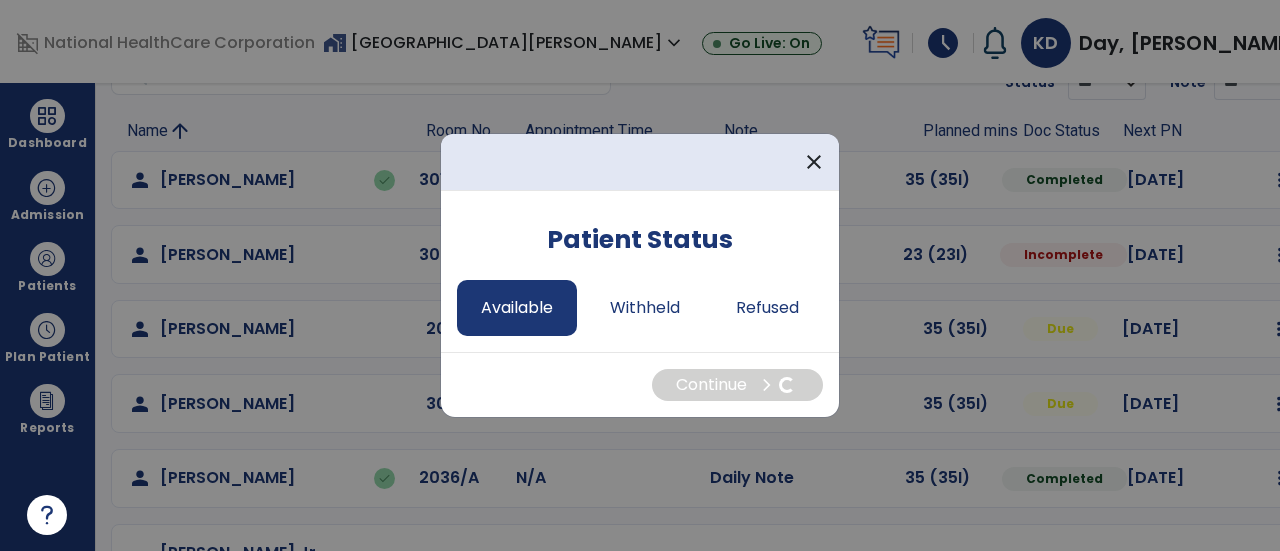 select on "*" 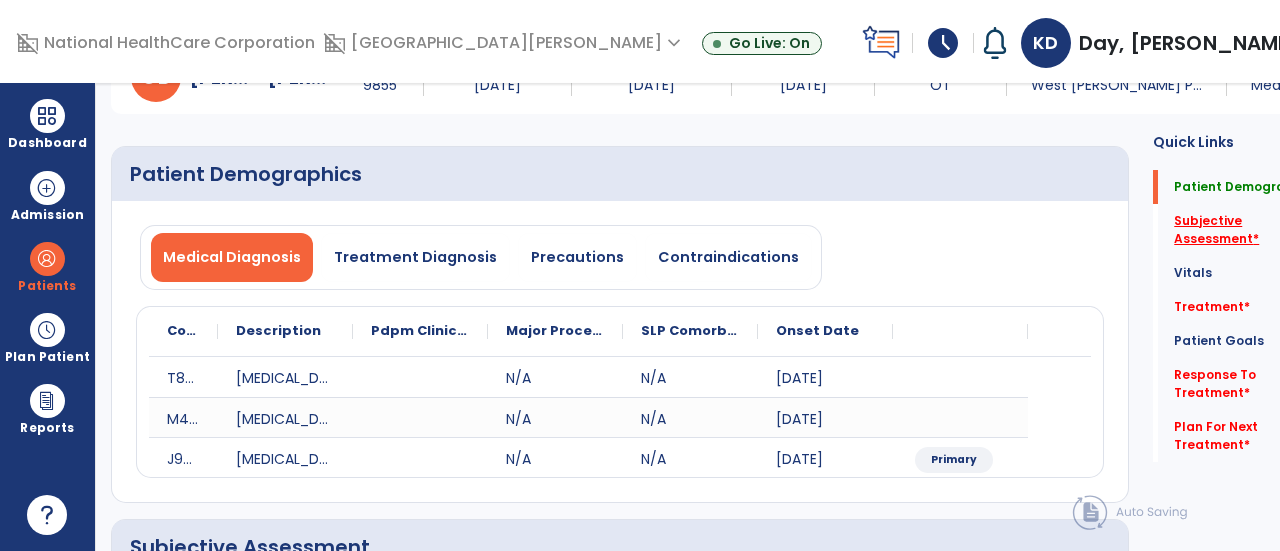 click on "Subjective Assessment   *" 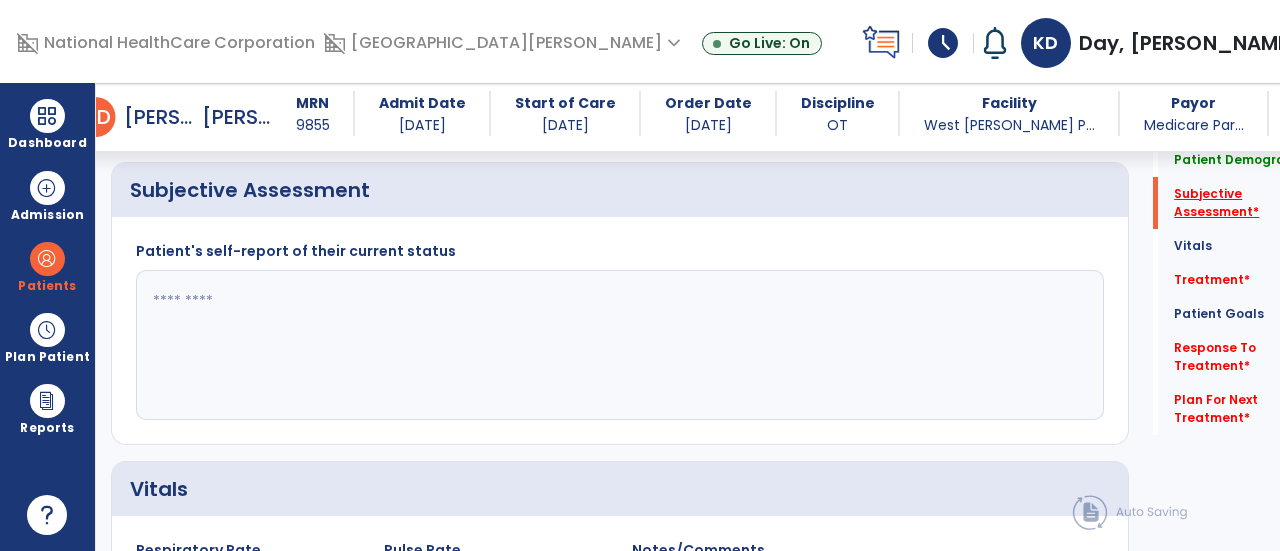 scroll, scrollTop: 449, scrollLeft: 0, axis: vertical 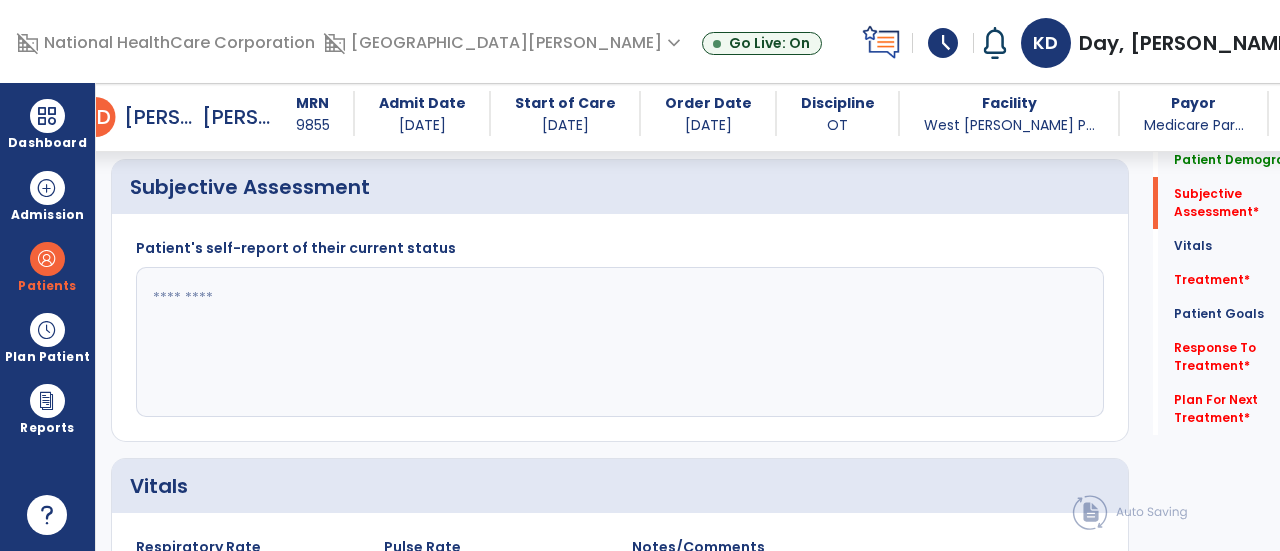 click 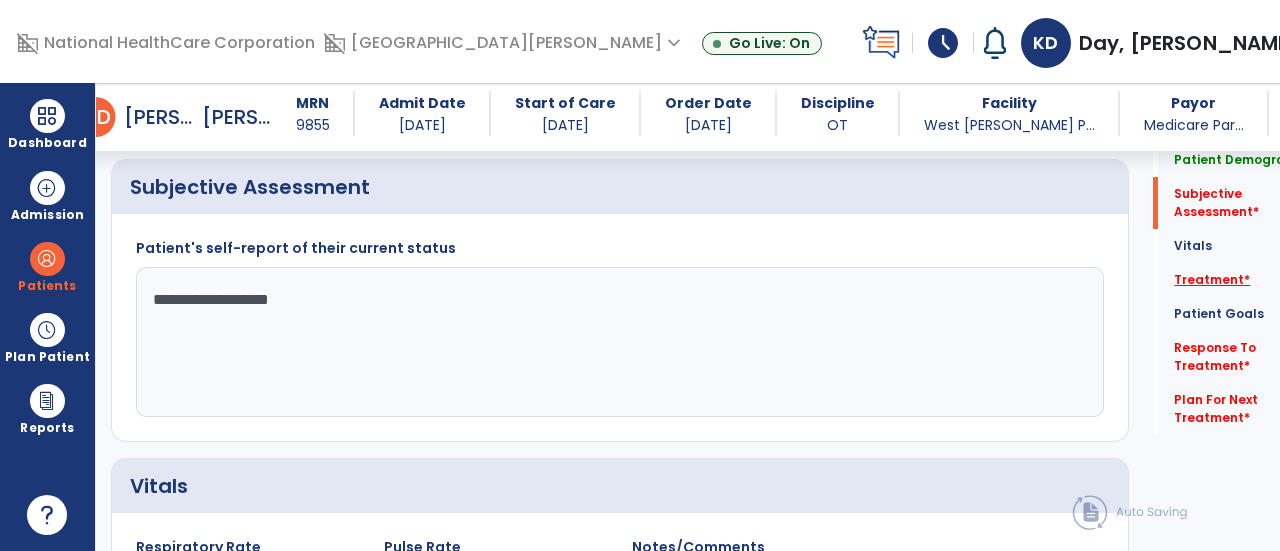 type on "**********" 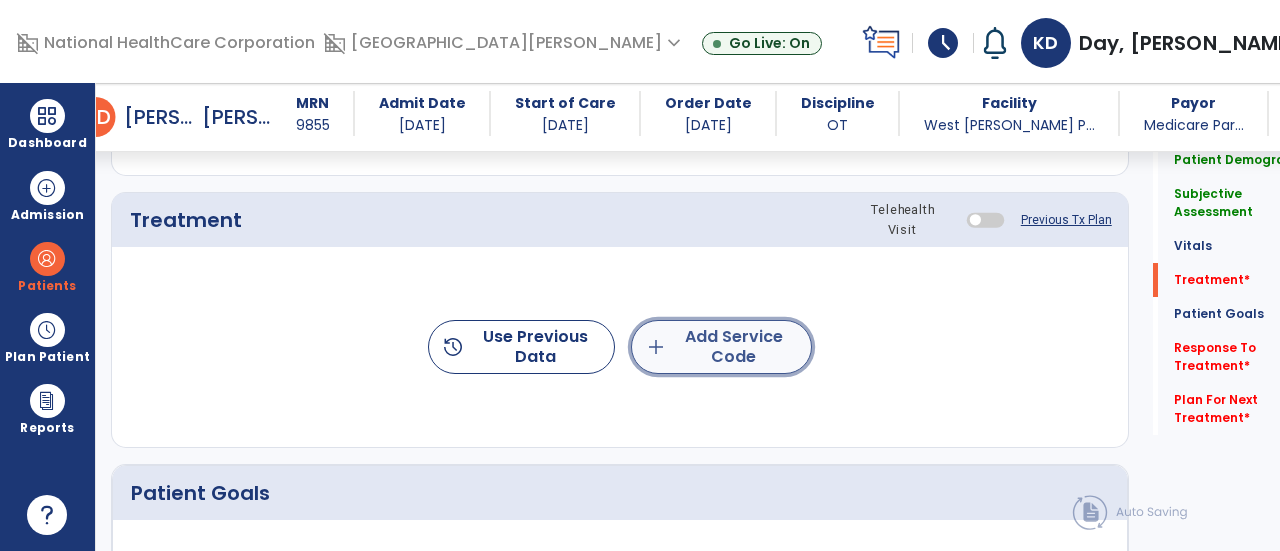 click on "add" 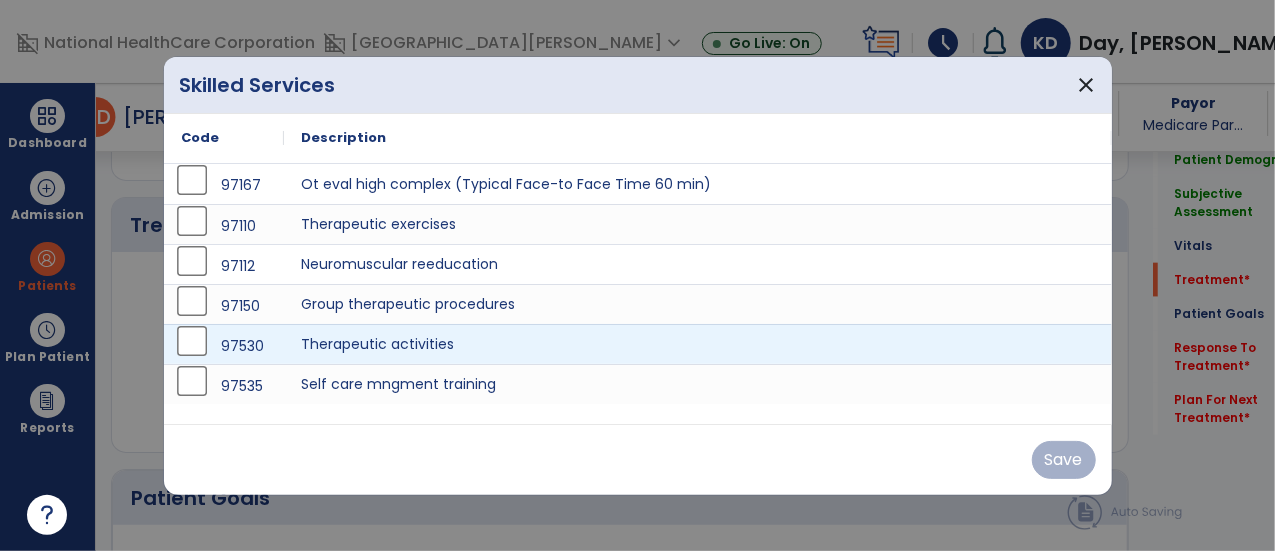 scroll, scrollTop: 1137, scrollLeft: 0, axis: vertical 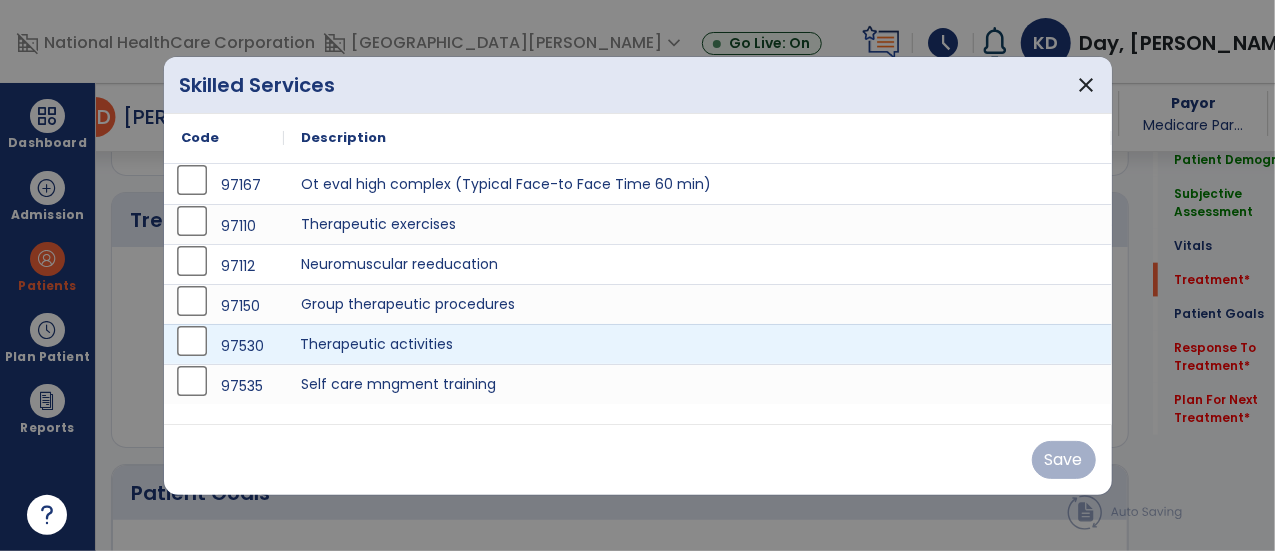 click on "Therapeutic activities" at bounding box center [698, 344] 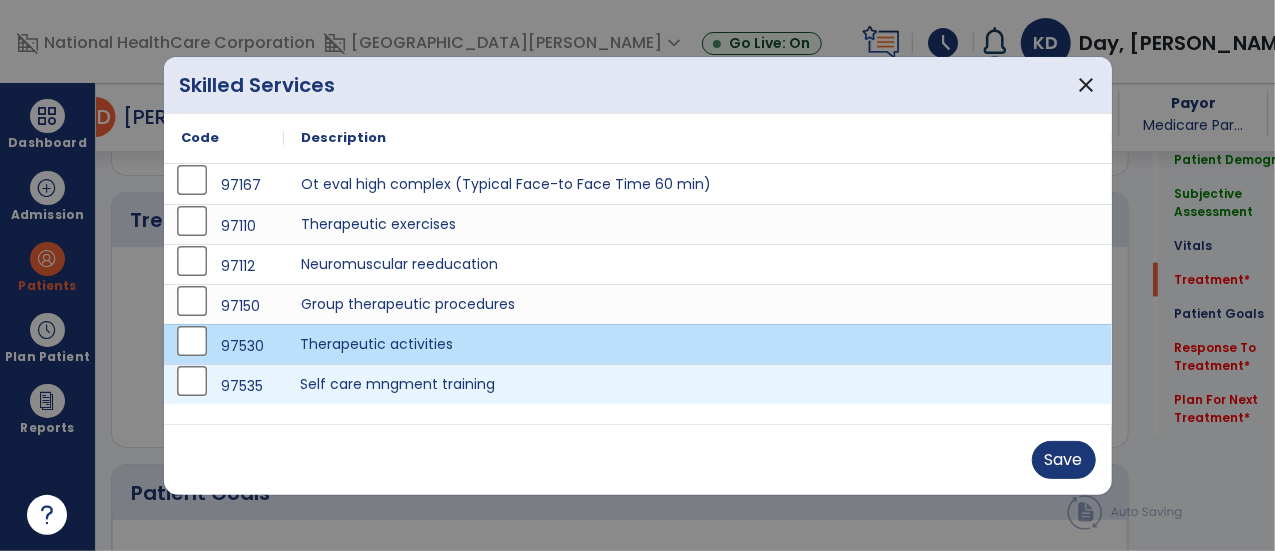 click on "Self care mngment training" at bounding box center [698, 384] 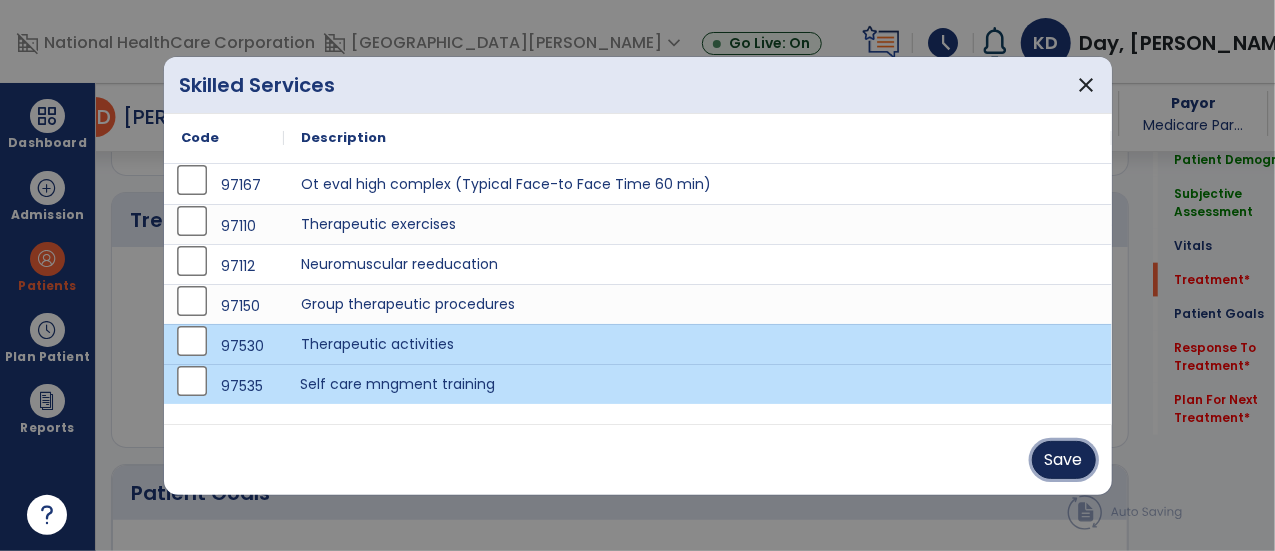 click on "Save" at bounding box center [1064, 460] 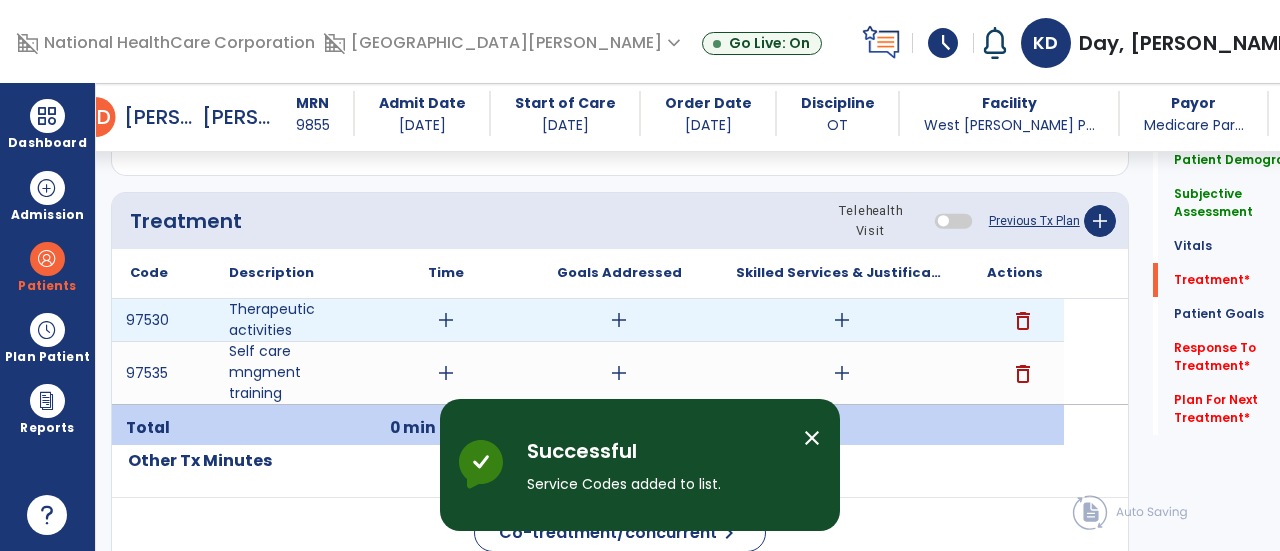 click on "add" at bounding box center [842, 320] 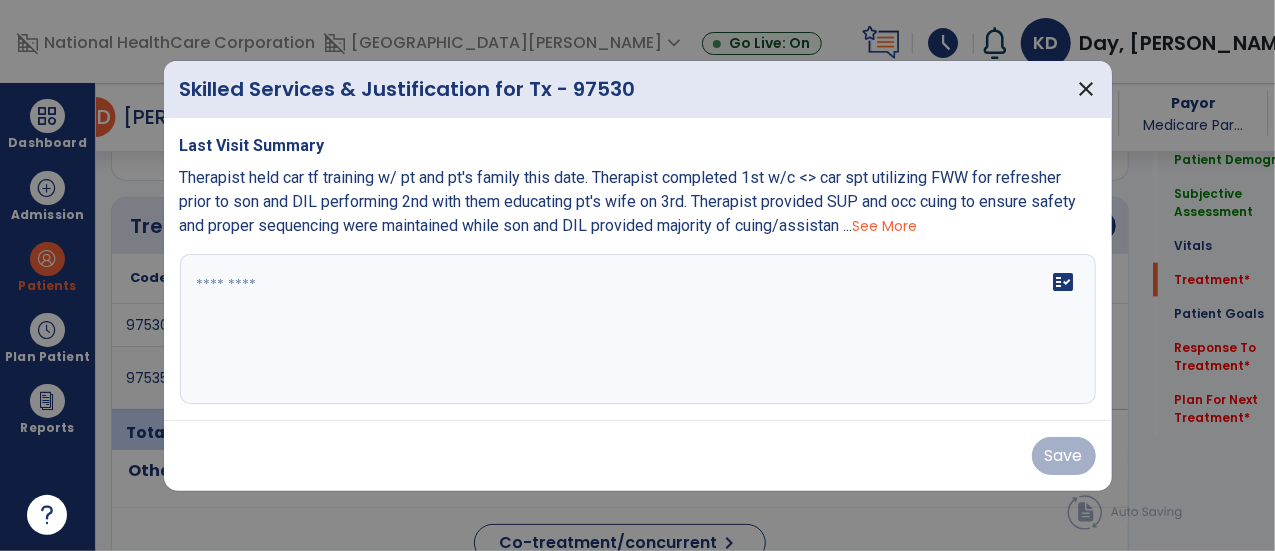 scroll, scrollTop: 1137, scrollLeft: 0, axis: vertical 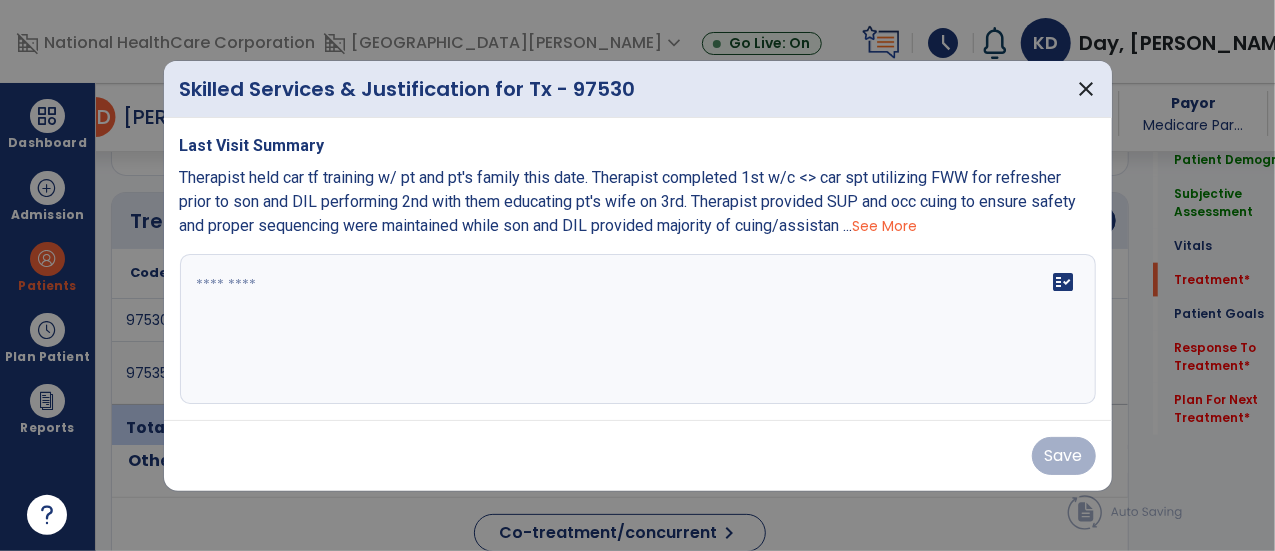 click at bounding box center (638, 329) 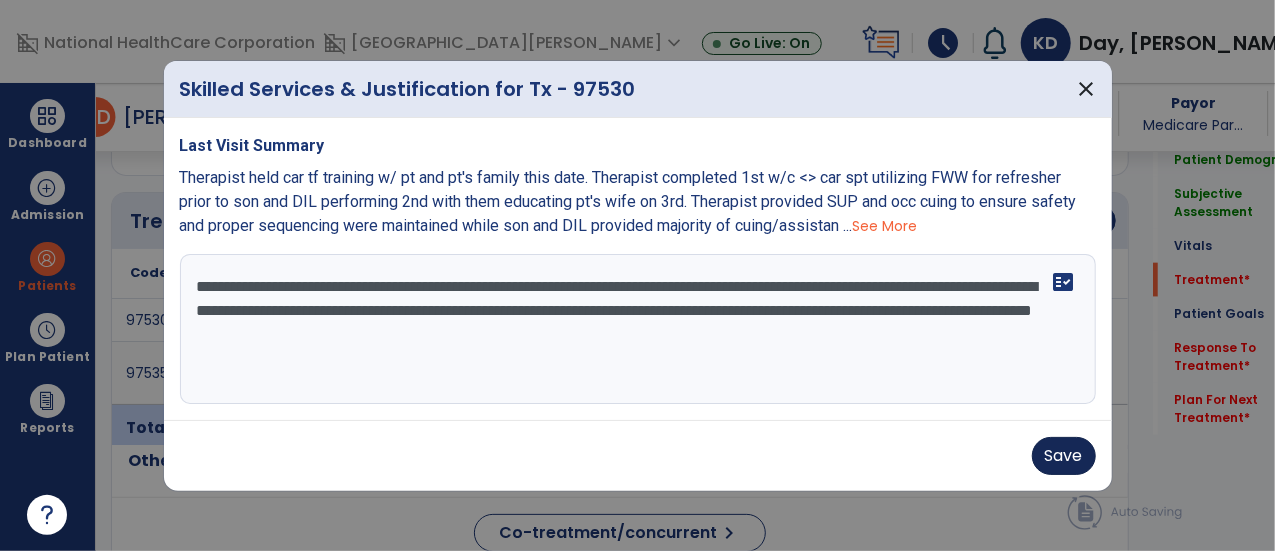 type on "**********" 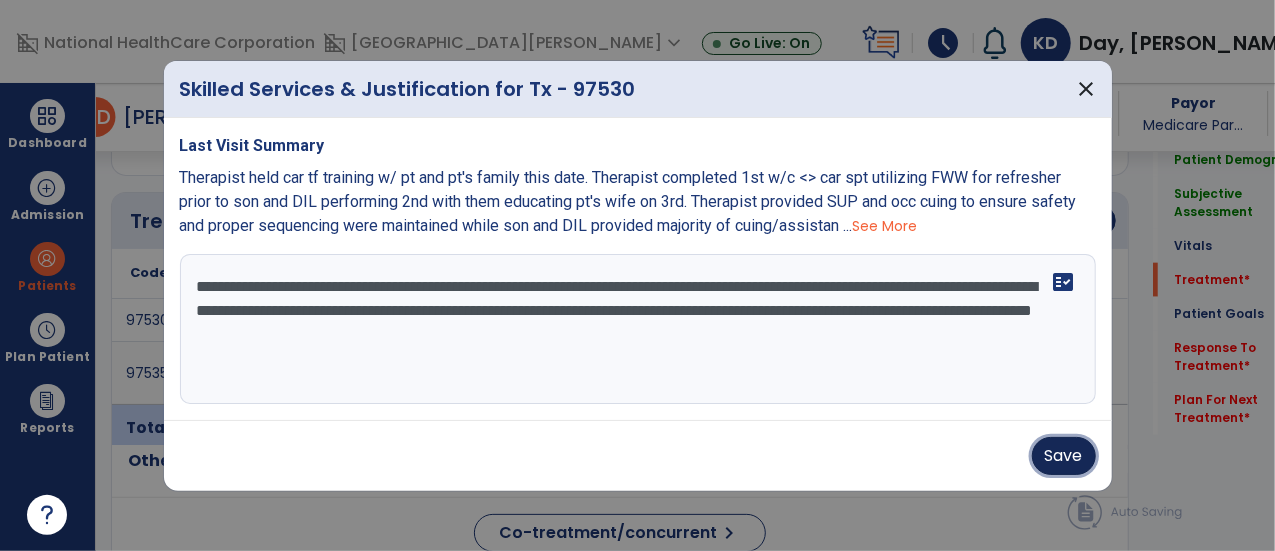 click on "Save" at bounding box center (1064, 456) 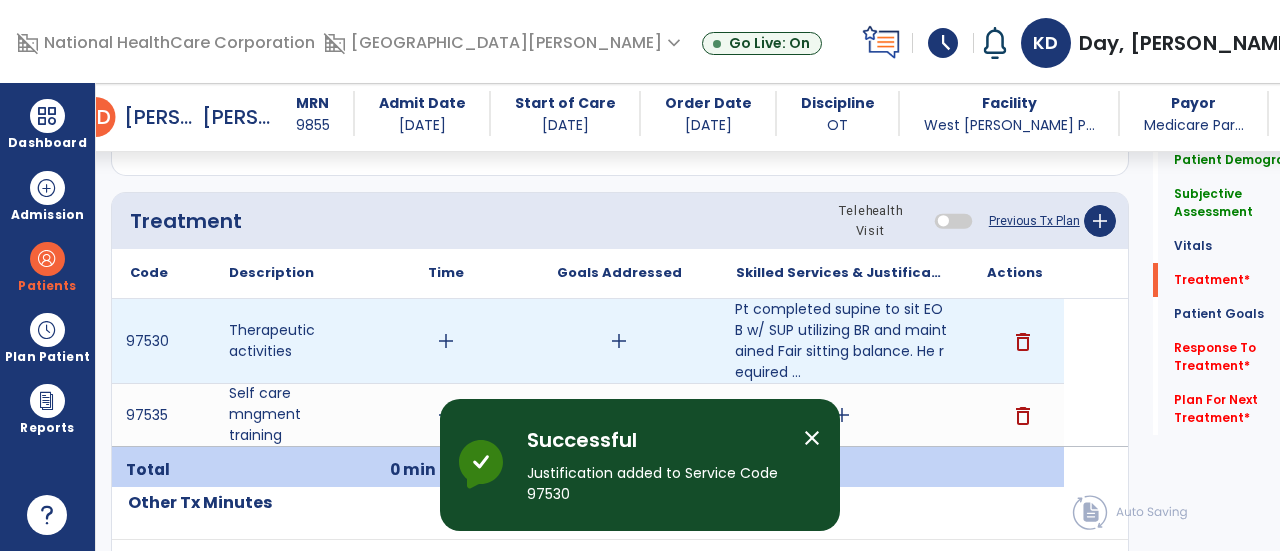 click on "add" at bounding box center [446, 341] 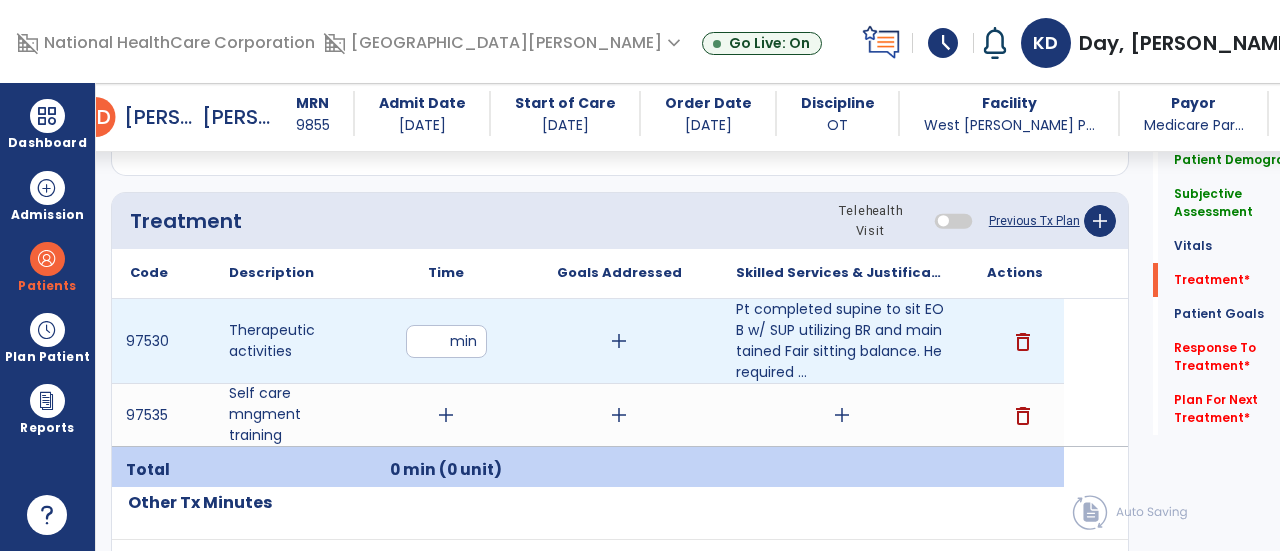 type on "**" 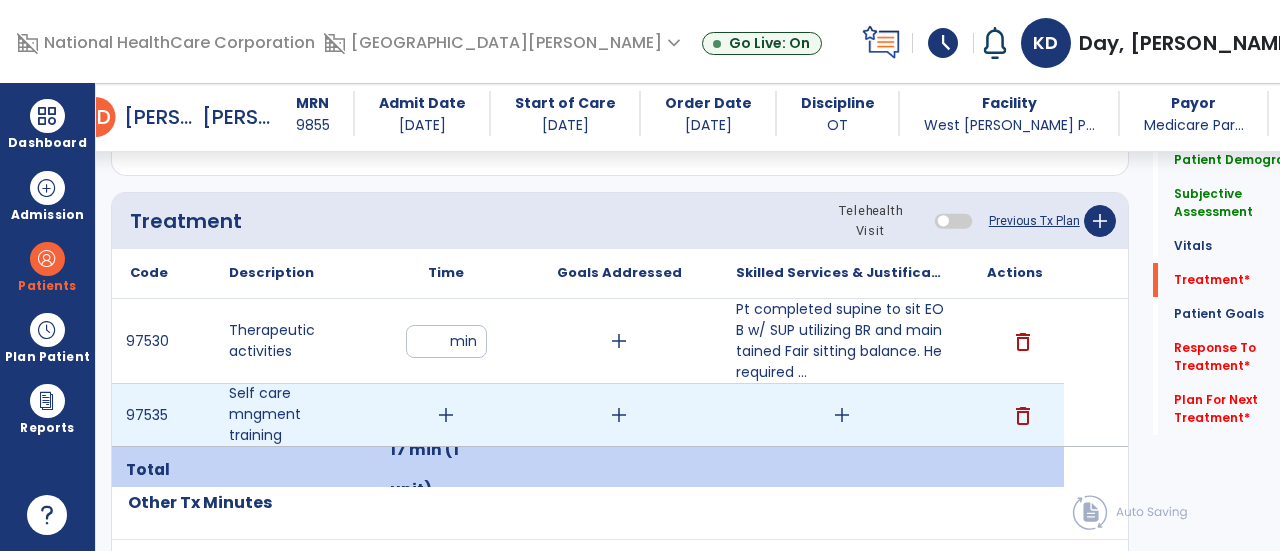 click on "add" at bounding box center (446, 415) 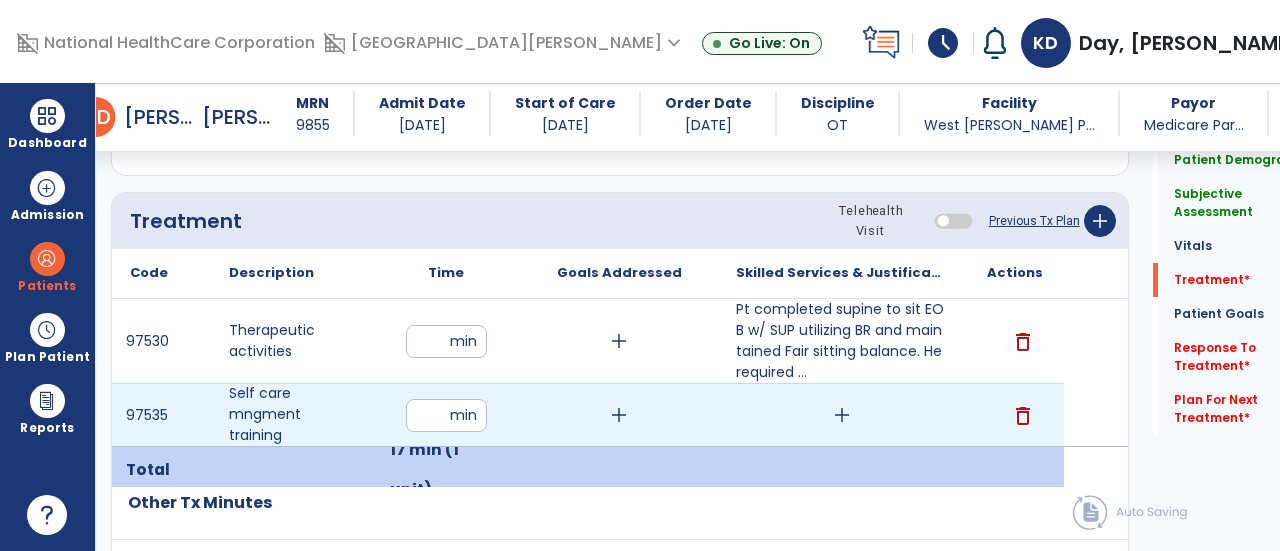 type on "**" 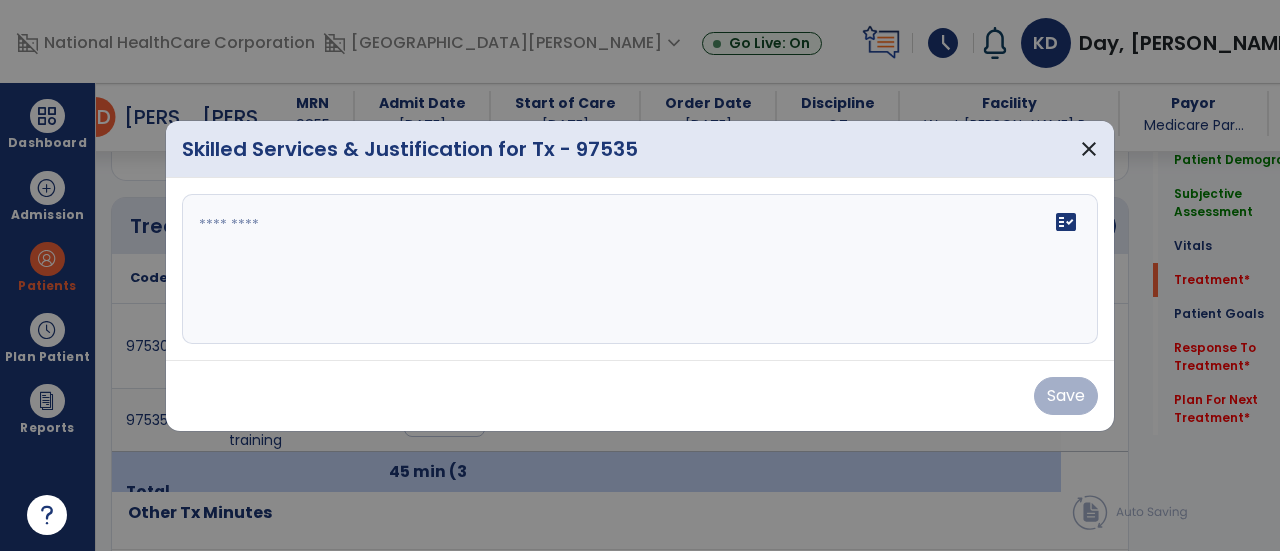 scroll, scrollTop: 1137, scrollLeft: 0, axis: vertical 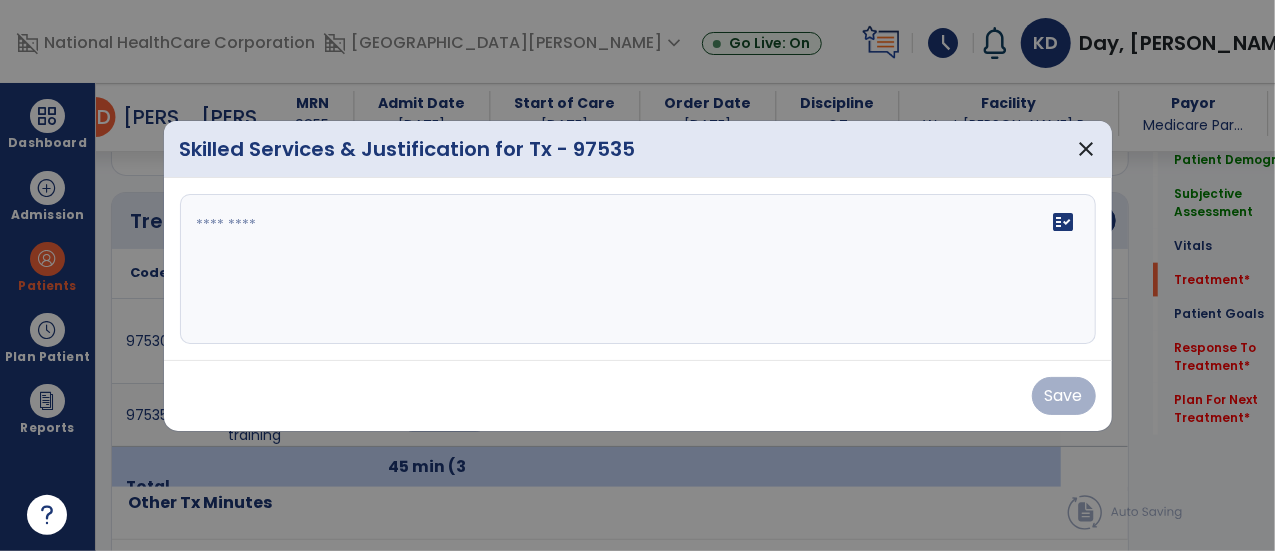 click on "fact_check" at bounding box center [638, 269] 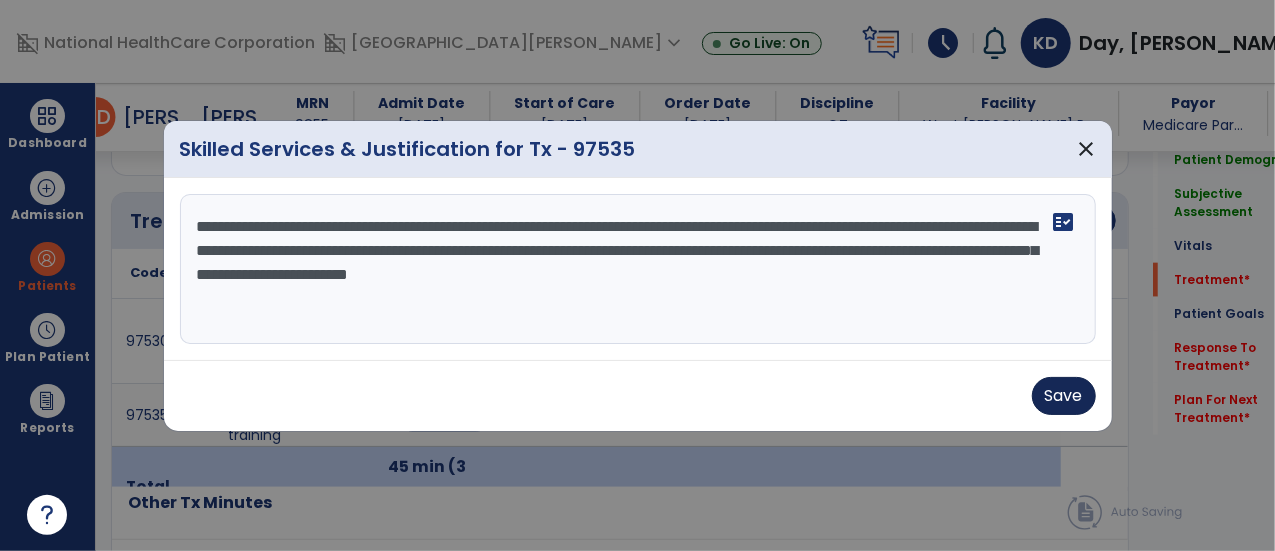 type on "**********" 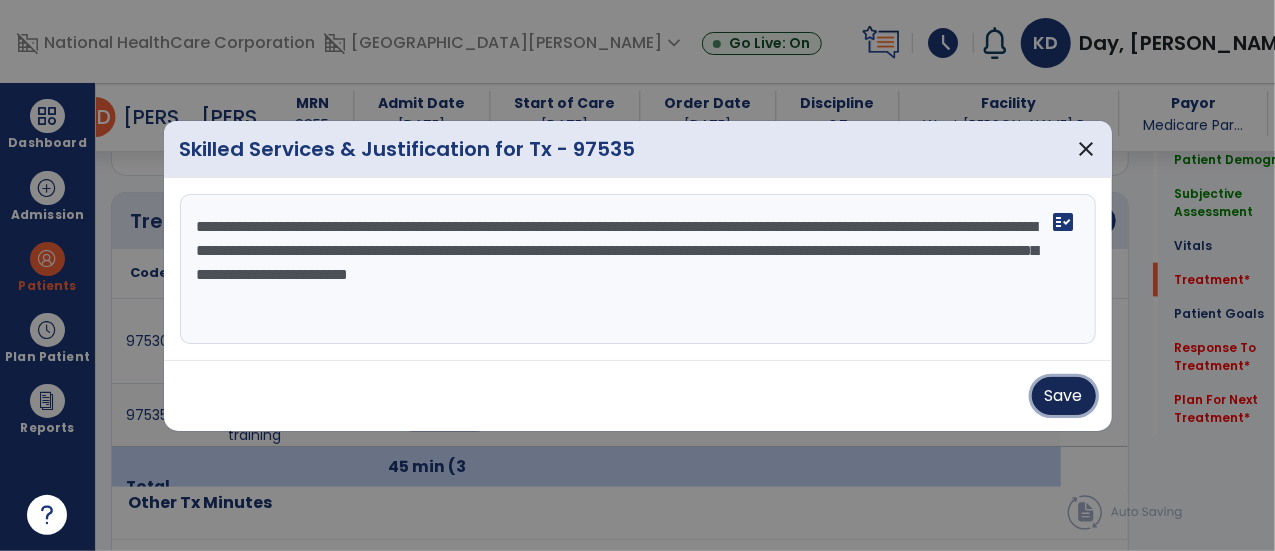 click on "Save" at bounding box center (1064, 396) 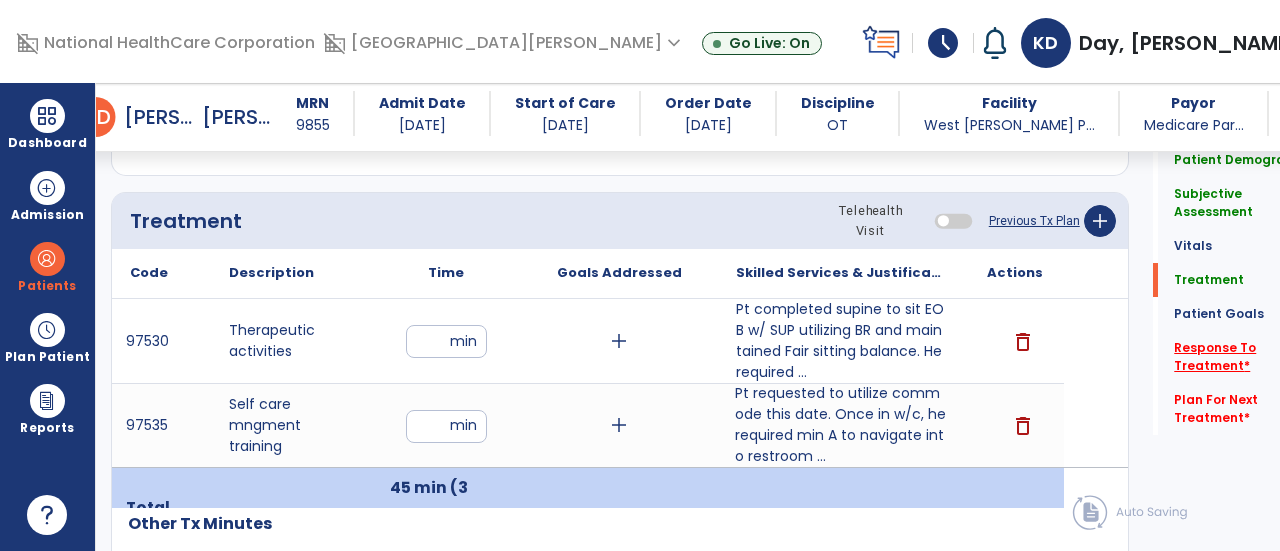 click on "Response To Treatment   *" 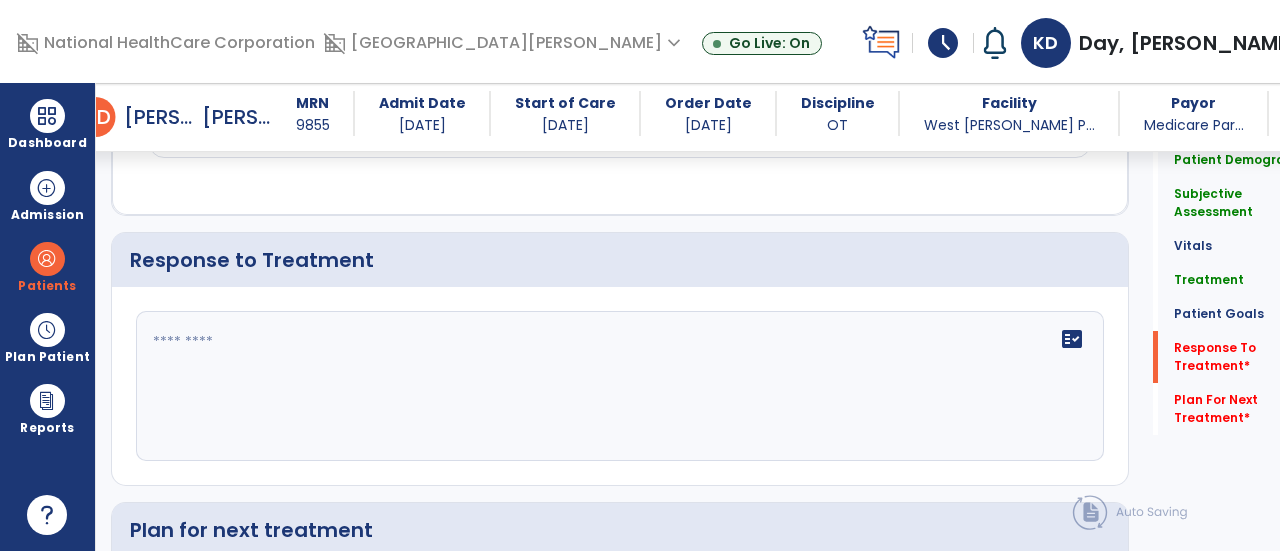 scroll, scrollTop: 2945, scrollLeft: 0, axis: vertical 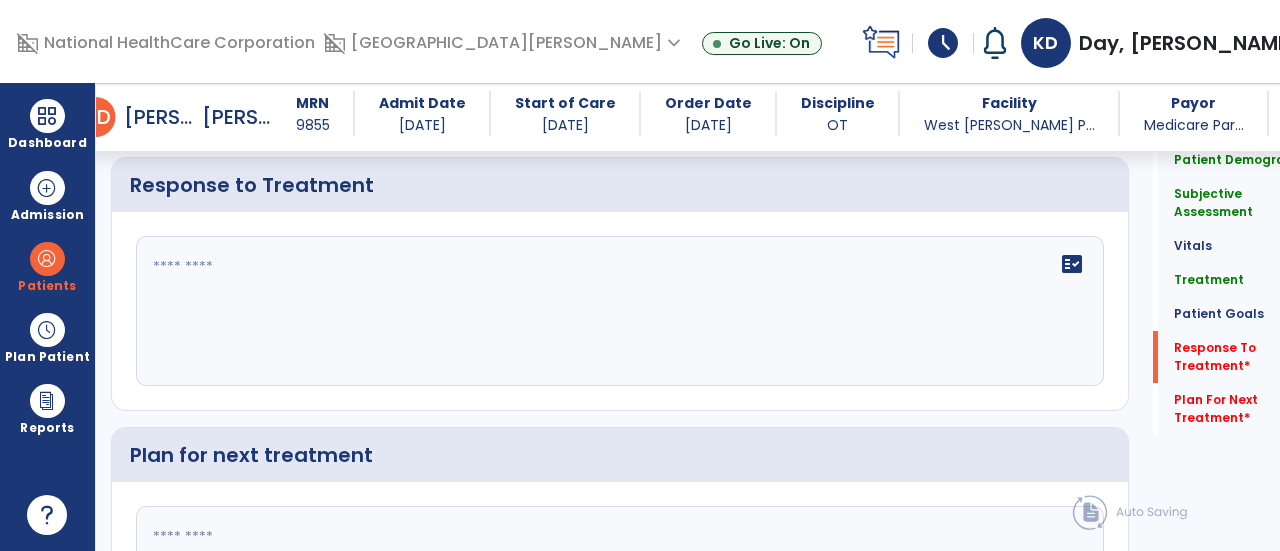 click on "fact_check" 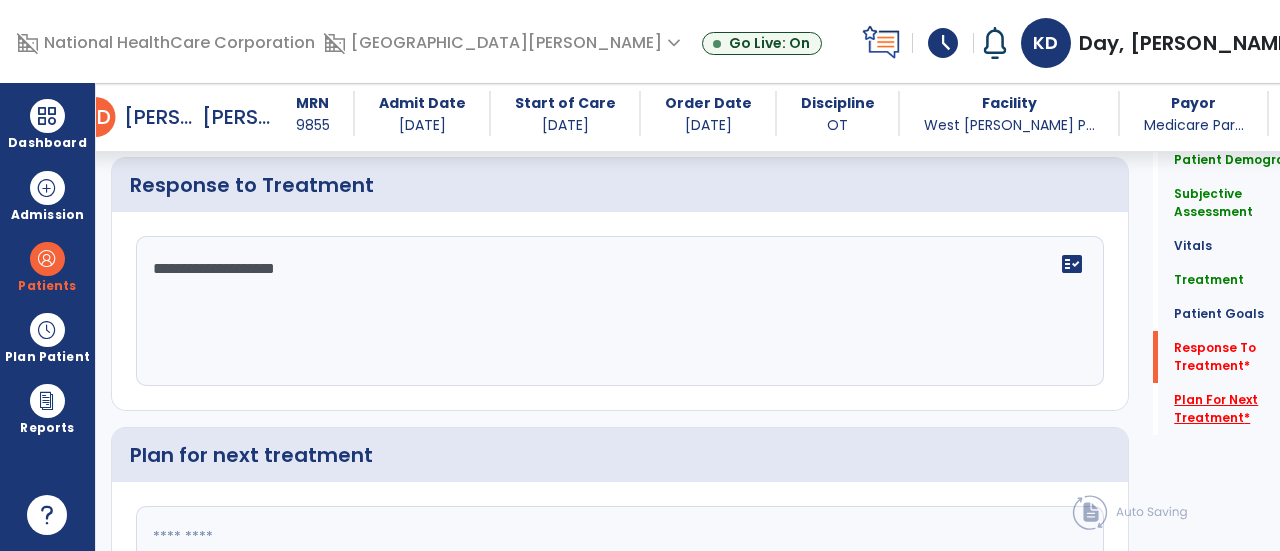 type on "**********" 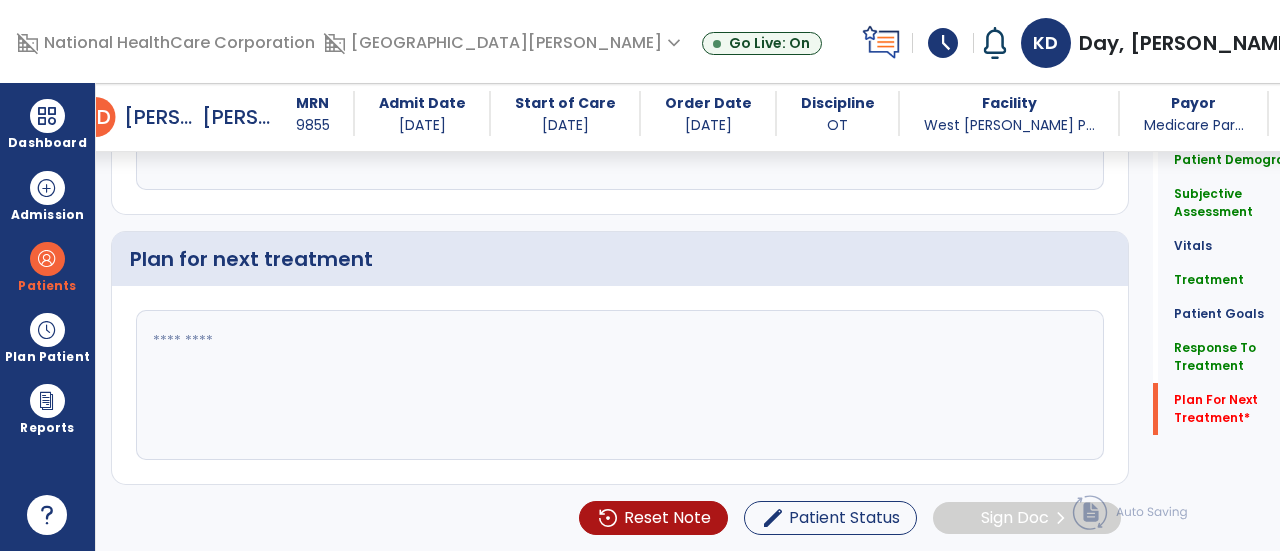 click 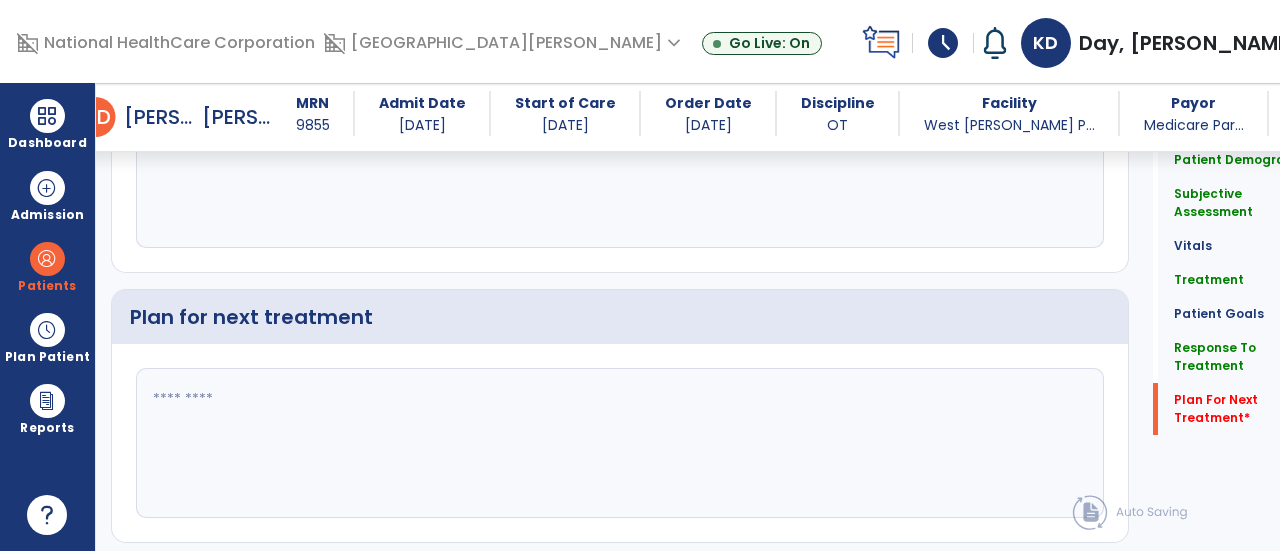 scroll, scrollTop: 3171, scrollLeft: 0, axis: vertical 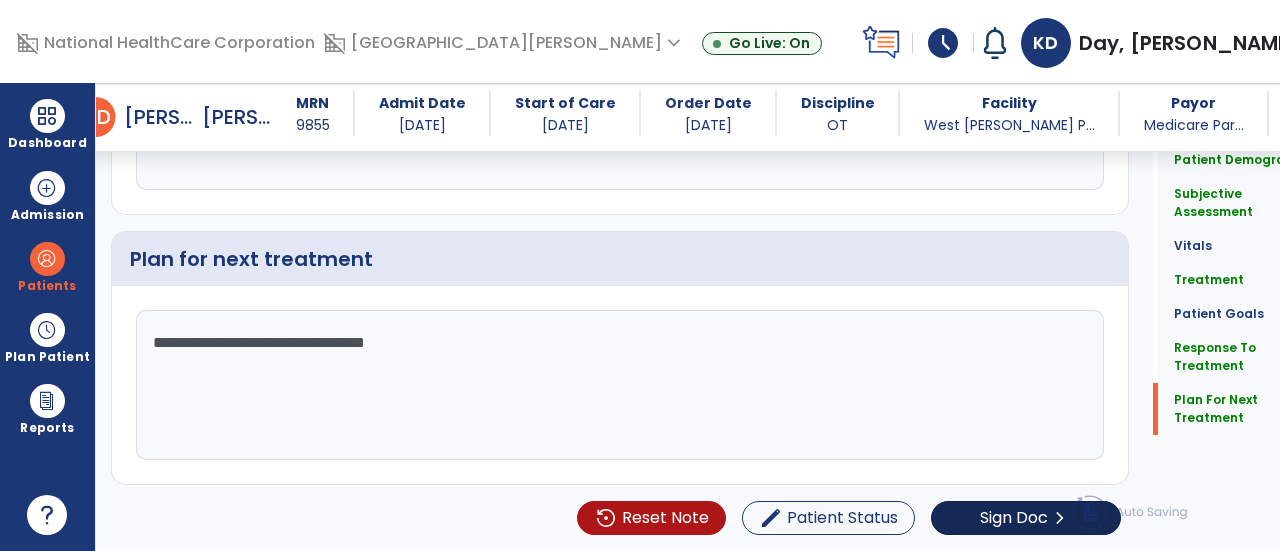 type on "**********" 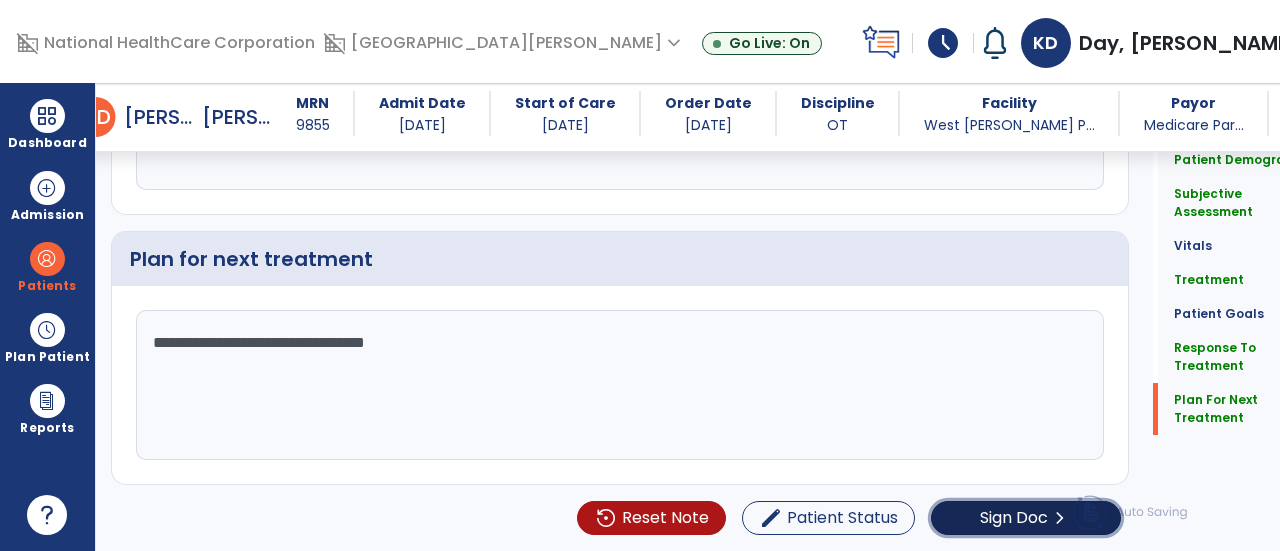 click on "Sign Doc  chevron_right" 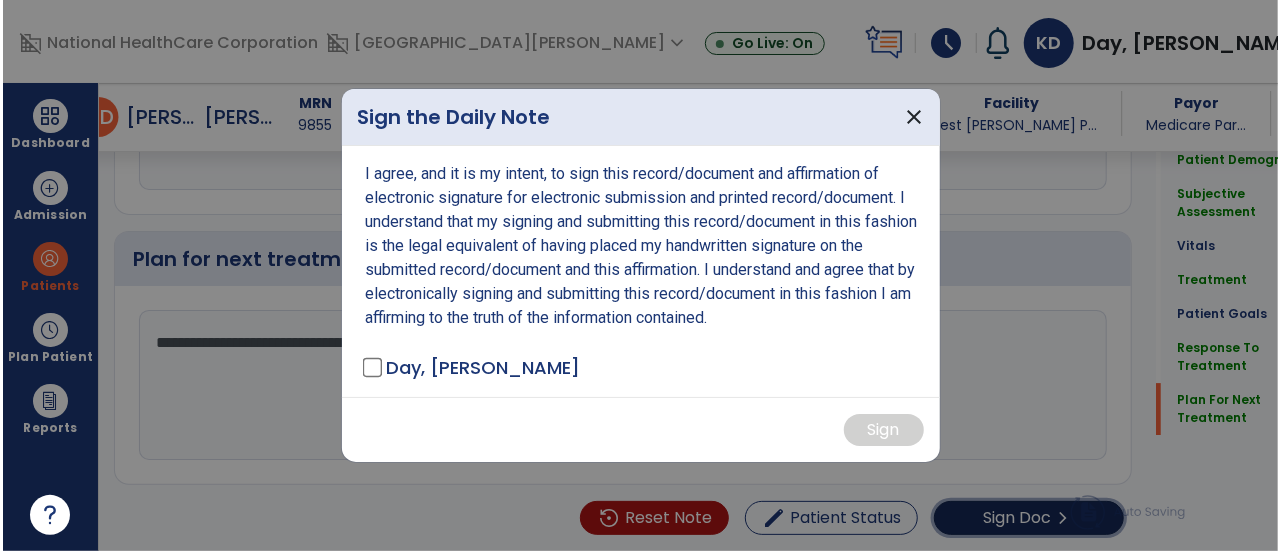 scroll, scrollTop: 3171, scrollLeft: 0, axis: vertical 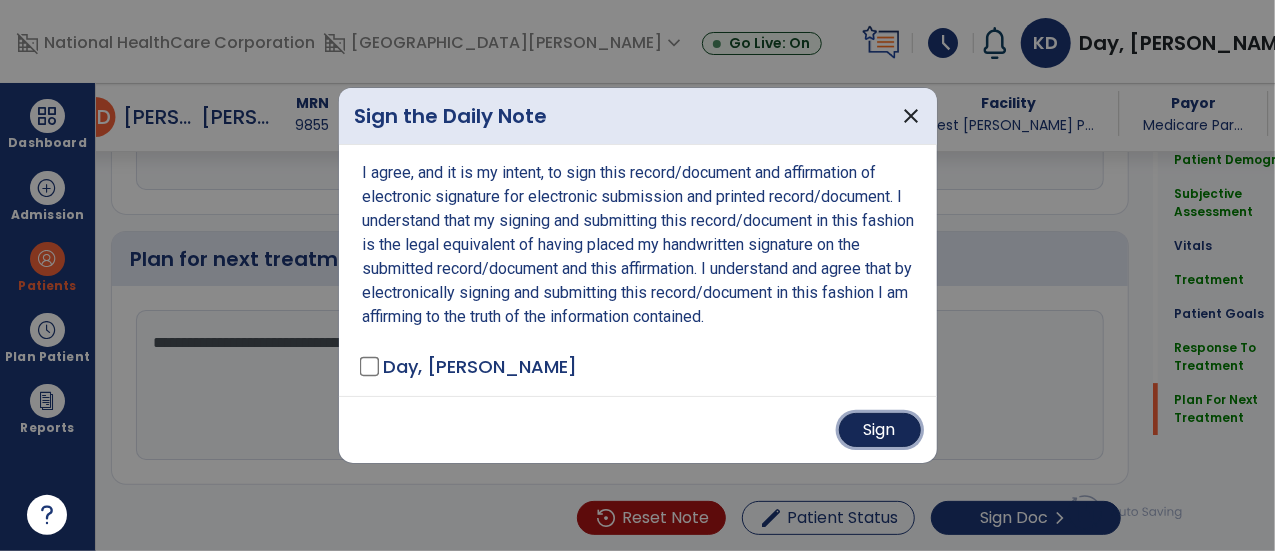 click on "Sign" at bounding box center [880, 430] 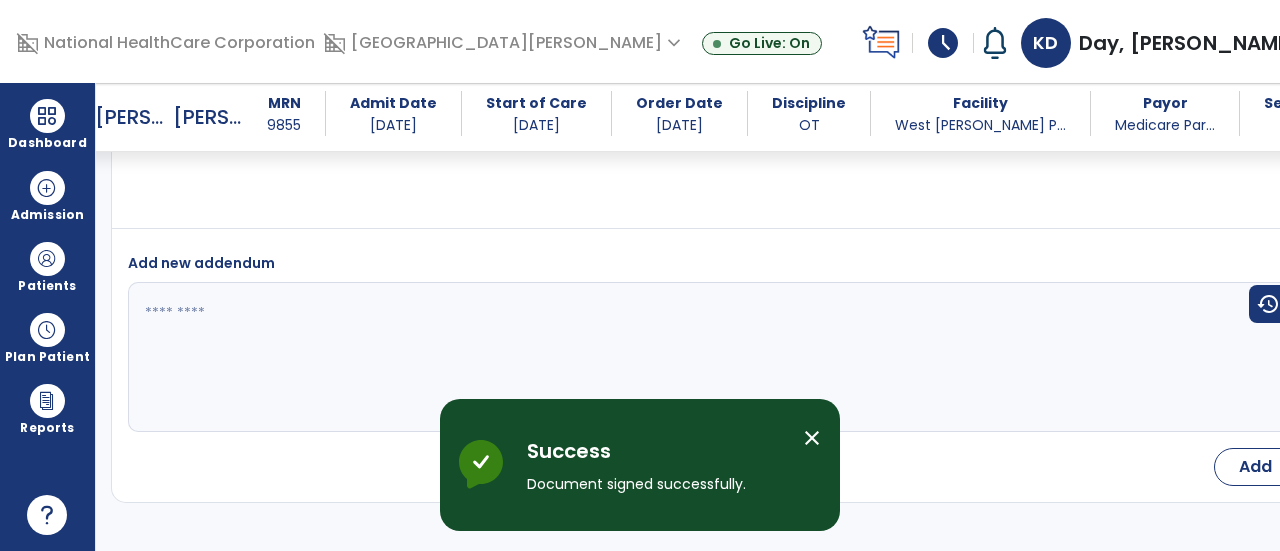 scroll, scrollTop: 4953, scrollLeft: 0, axis: vertical 